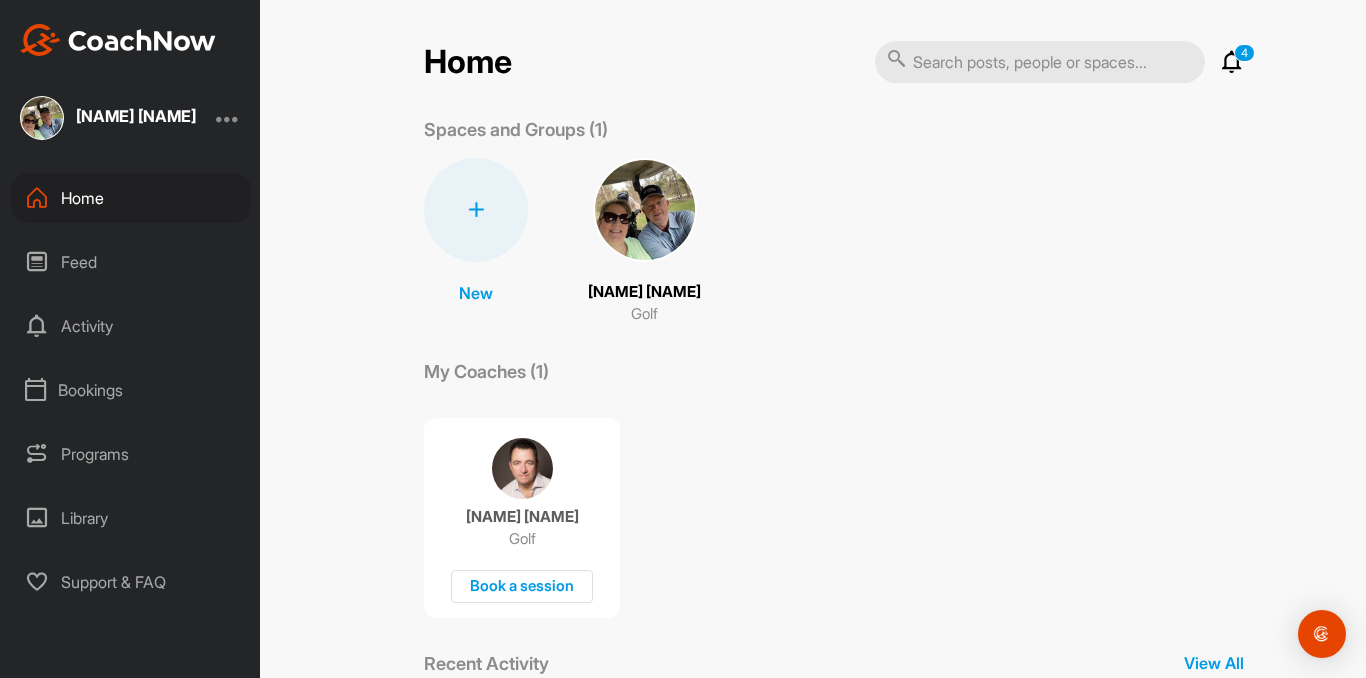scroll, scrollTop: 0, scrollLeft: 0, axis: both 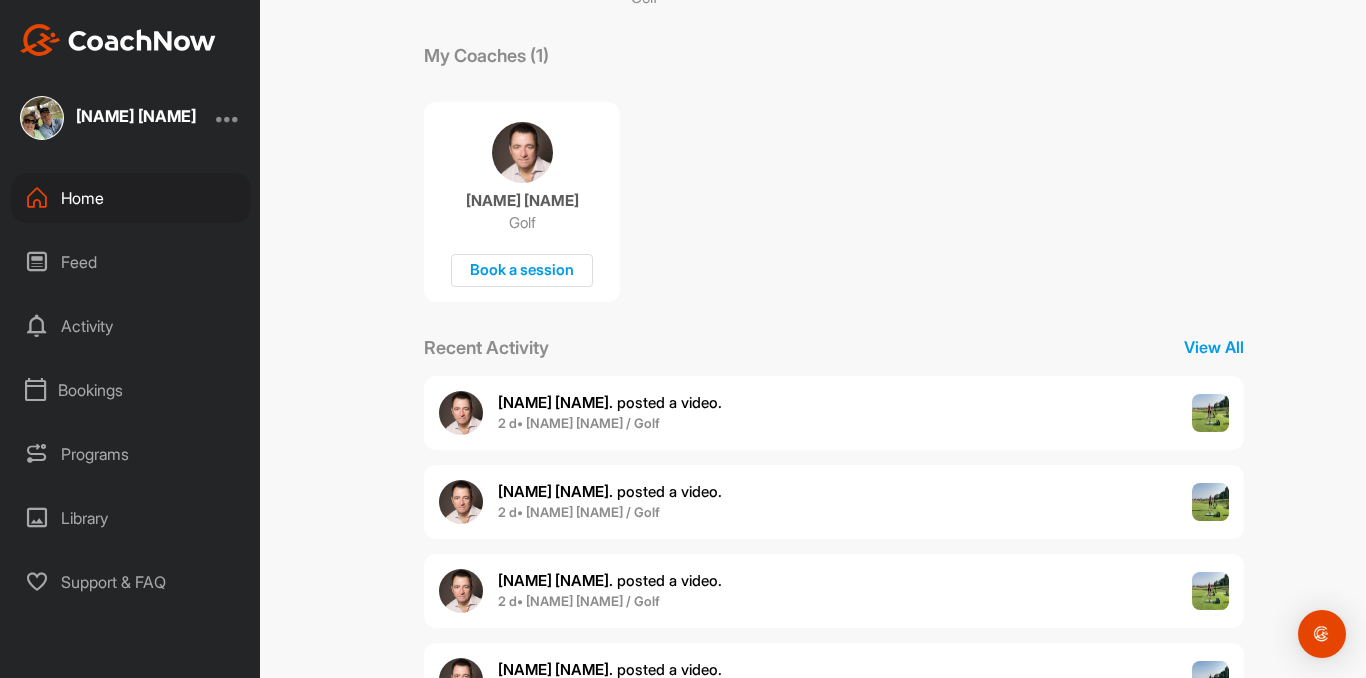 click on "[NAME] [NAME]. posted a video . 2 d • [NAME] [NAME] / Golf" at bounding box center [834, 413] 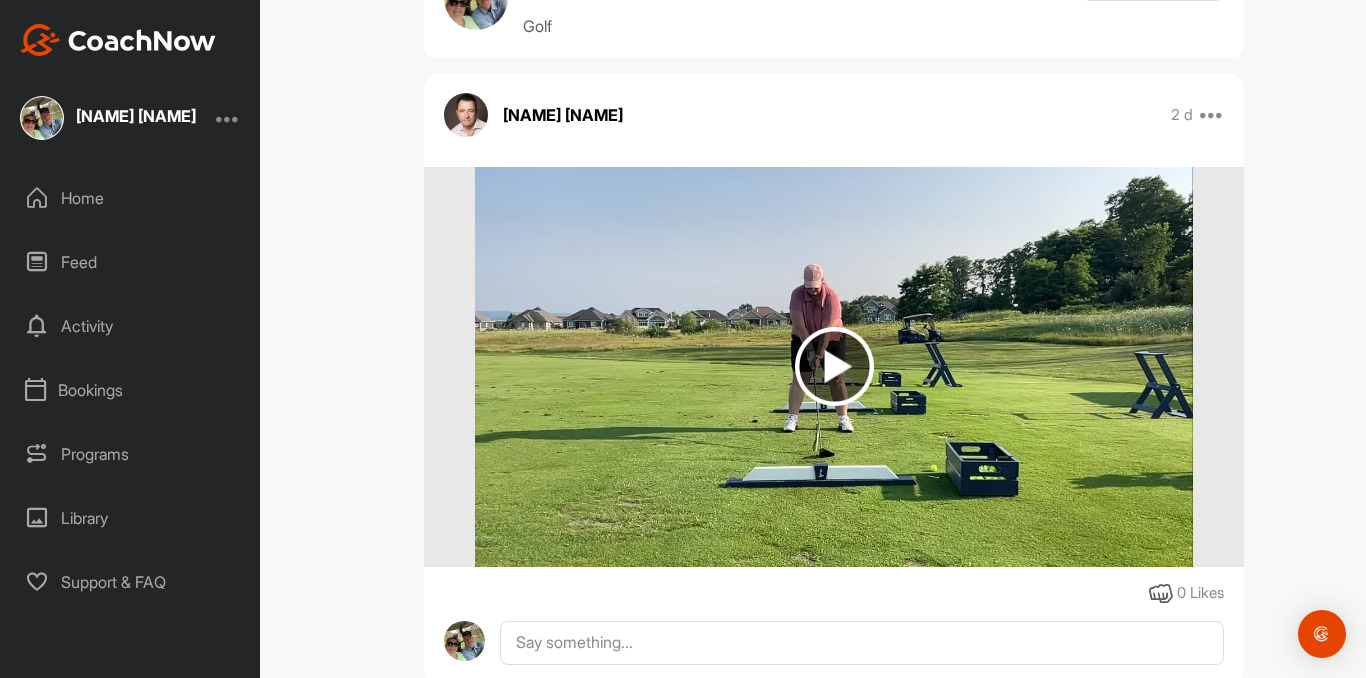 scroll, scrollTop: 105, scrollLeft: 0, axis: vertical 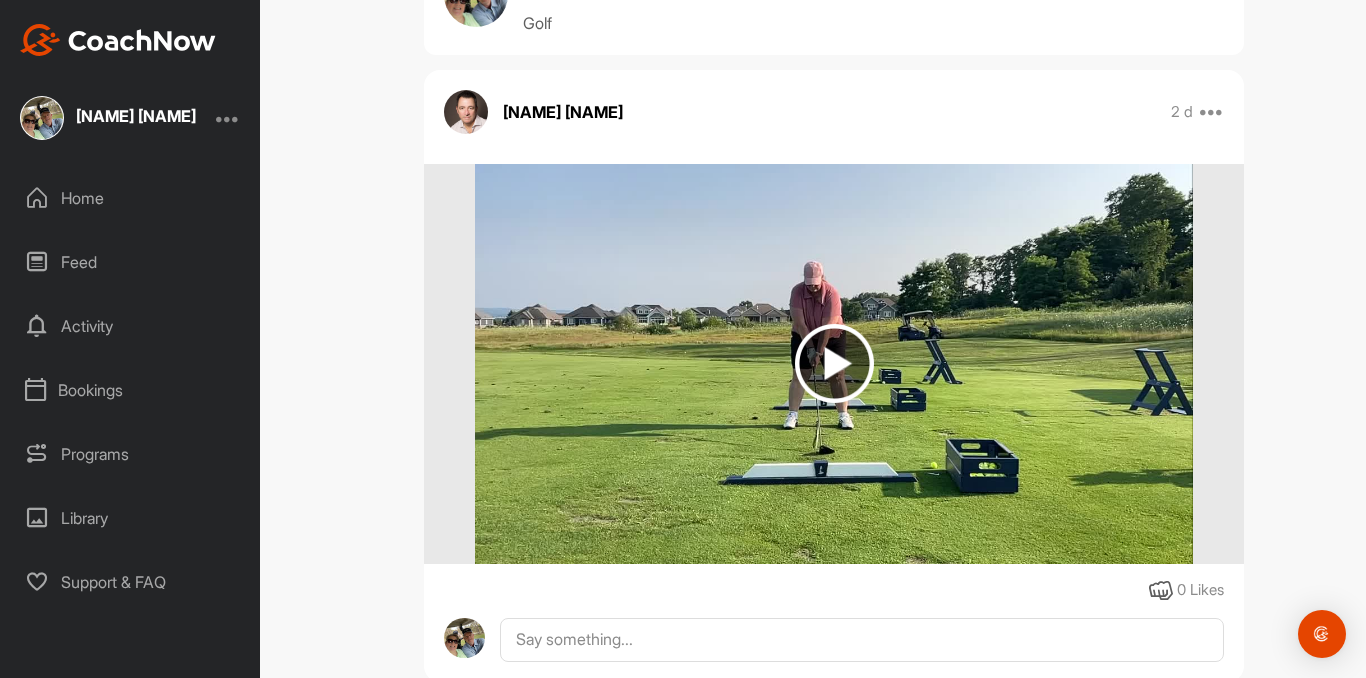 click at bounding box center (834, 363) 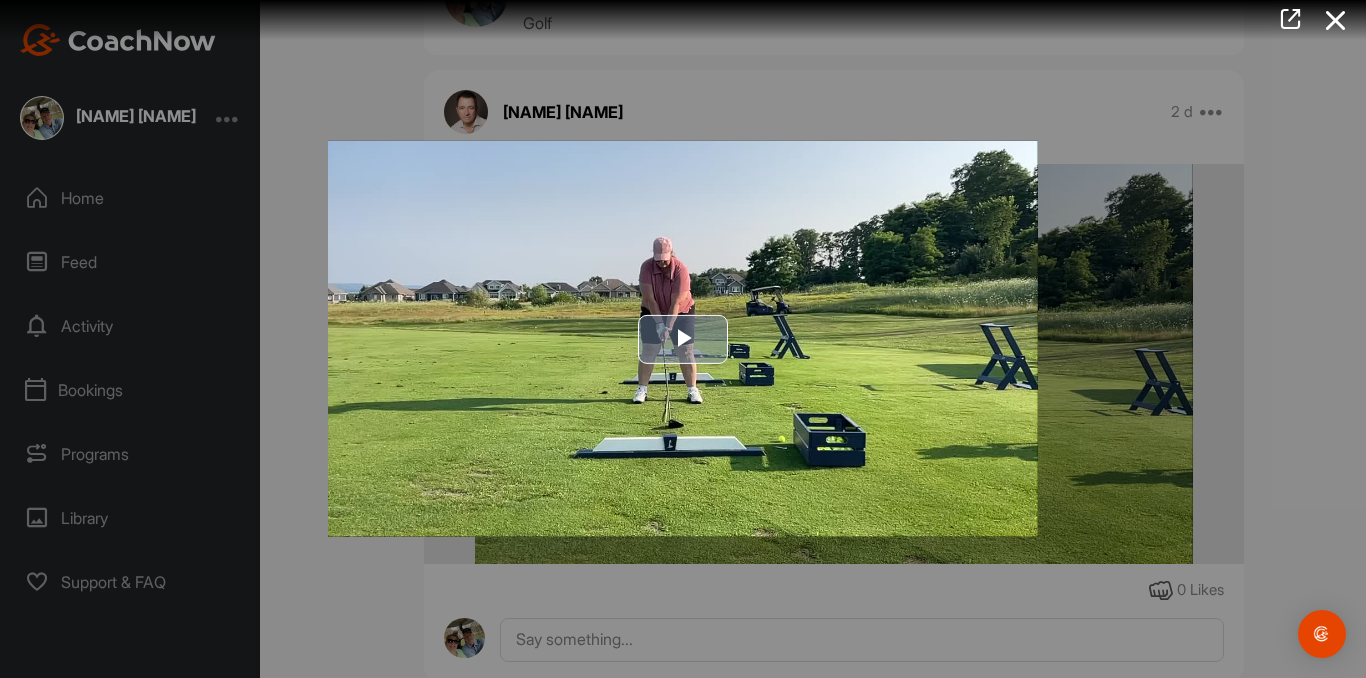 click at bounding box center [683, 339] 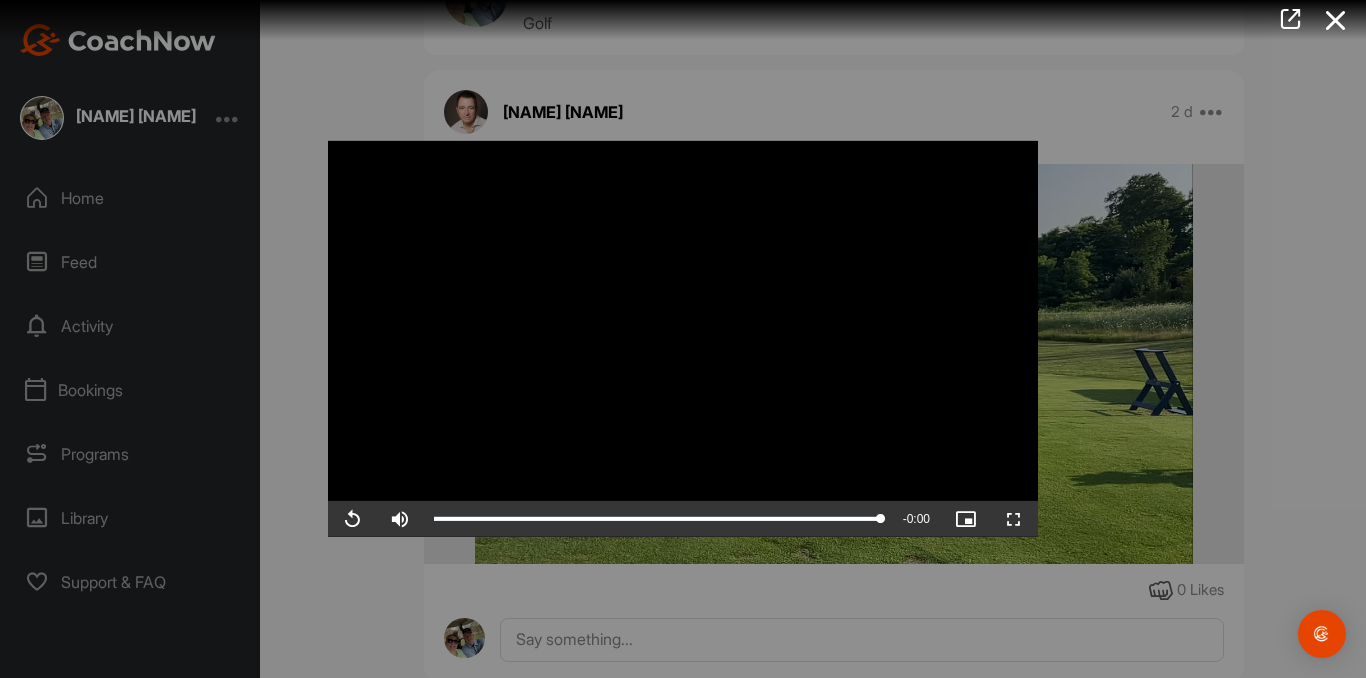 click at bounding box center (683, 339) 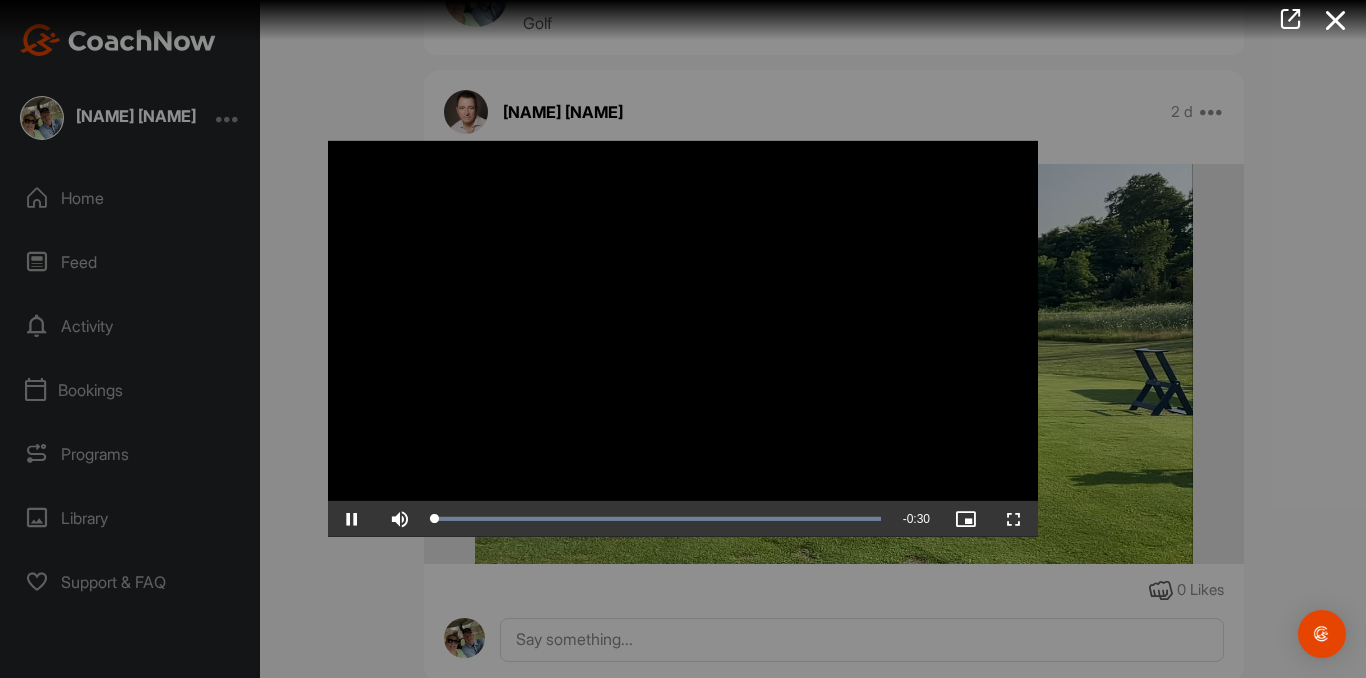 click at bounding box center [683, 339] 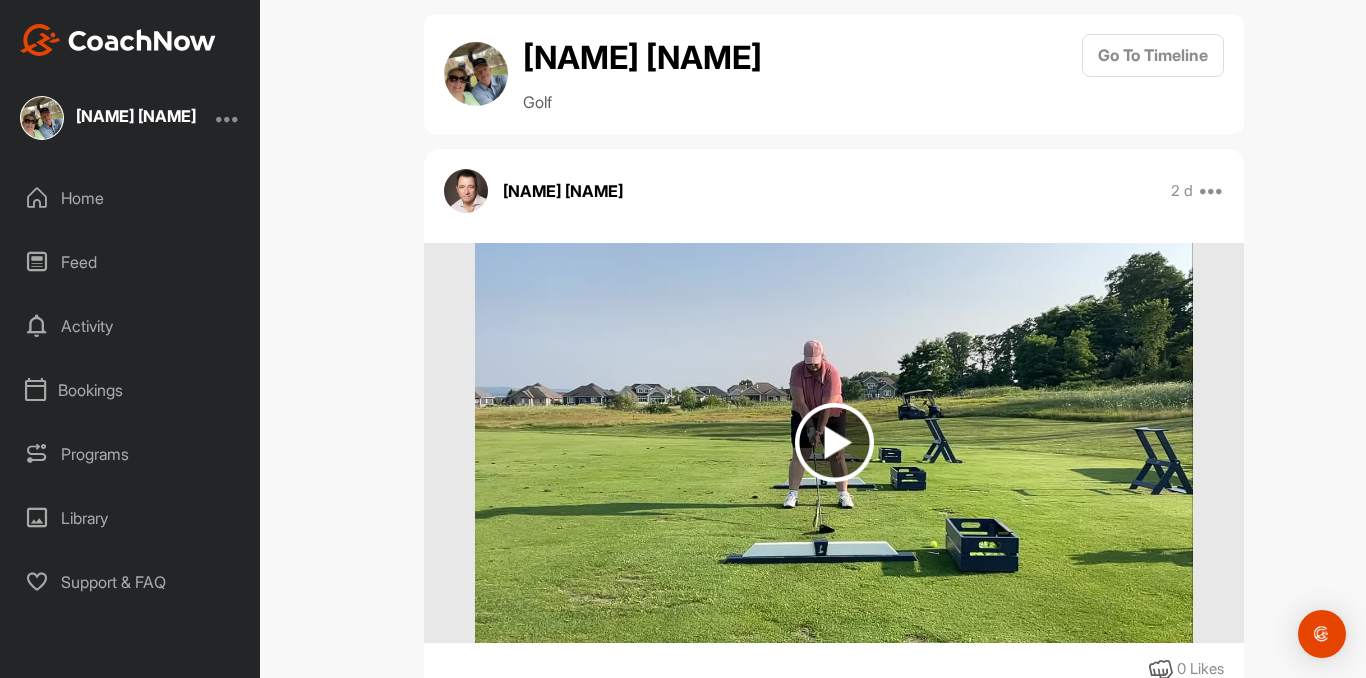 scroll, scrollTop: 0, scrollLeft: 0, axis: both 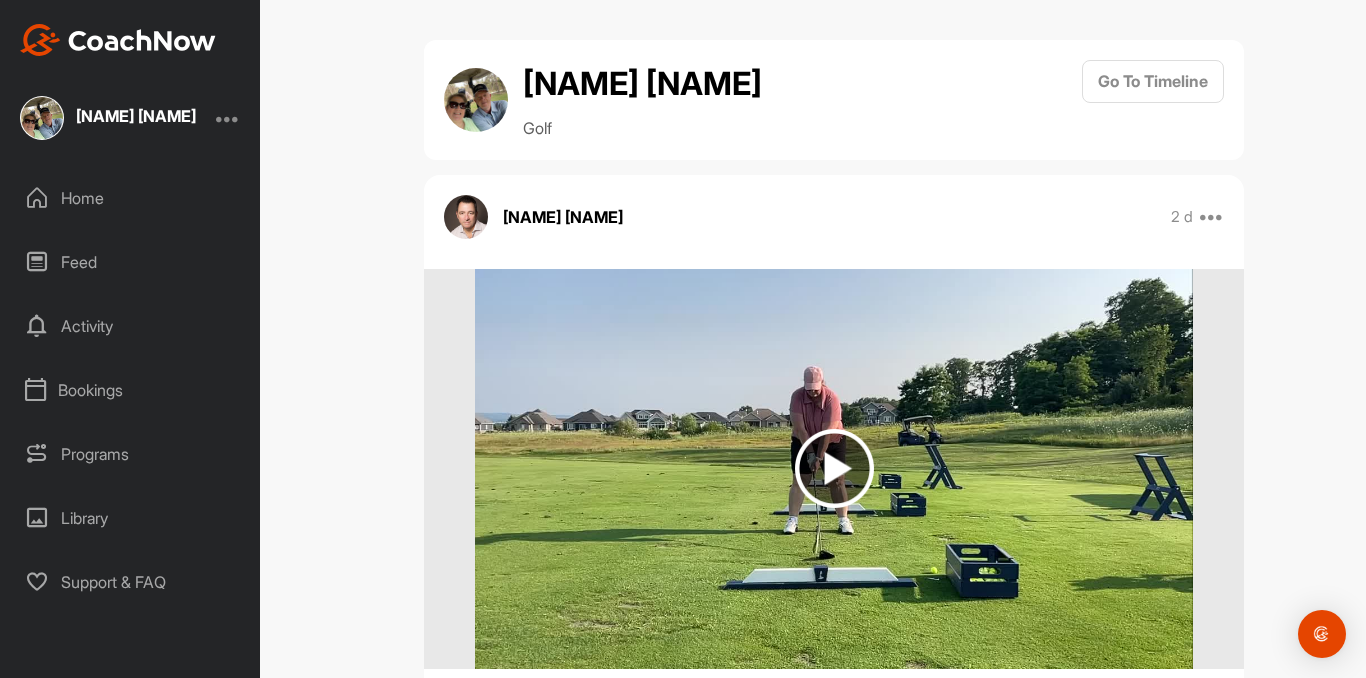 click on "Bookings" at bounding box center (131, 390) 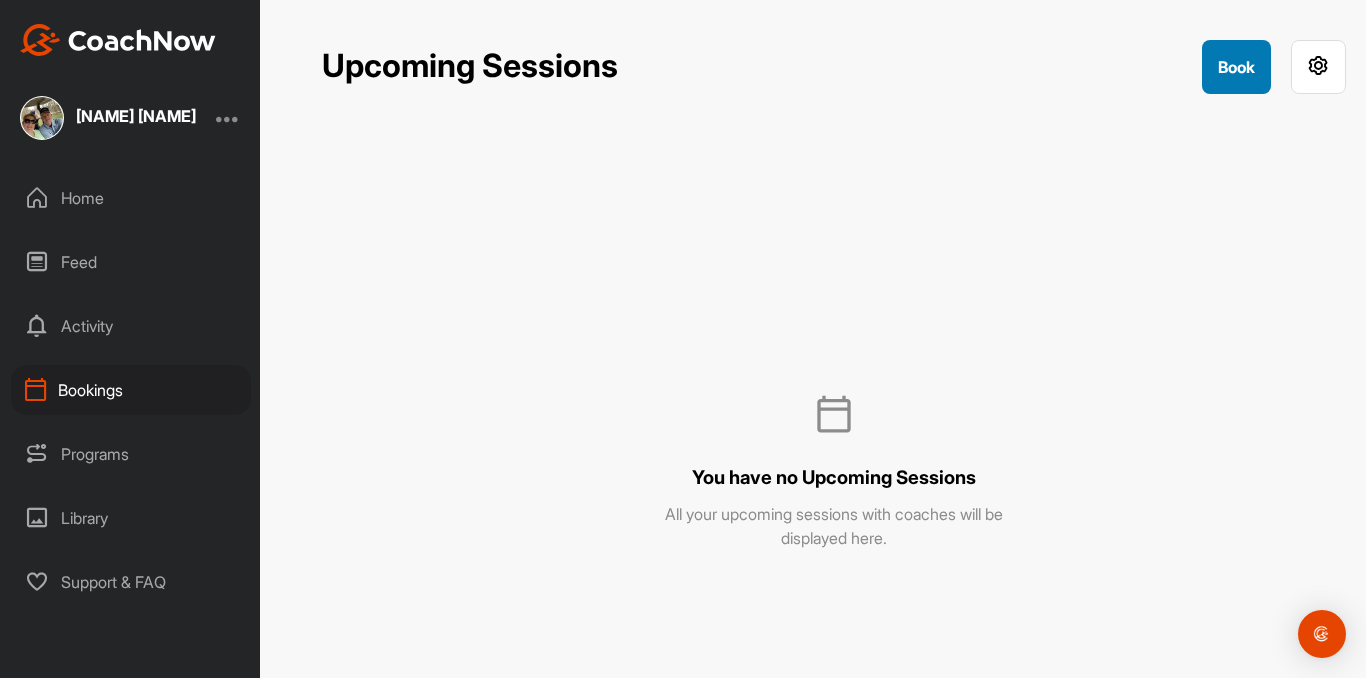 click on "Book" at bounding box center [1236, 67] 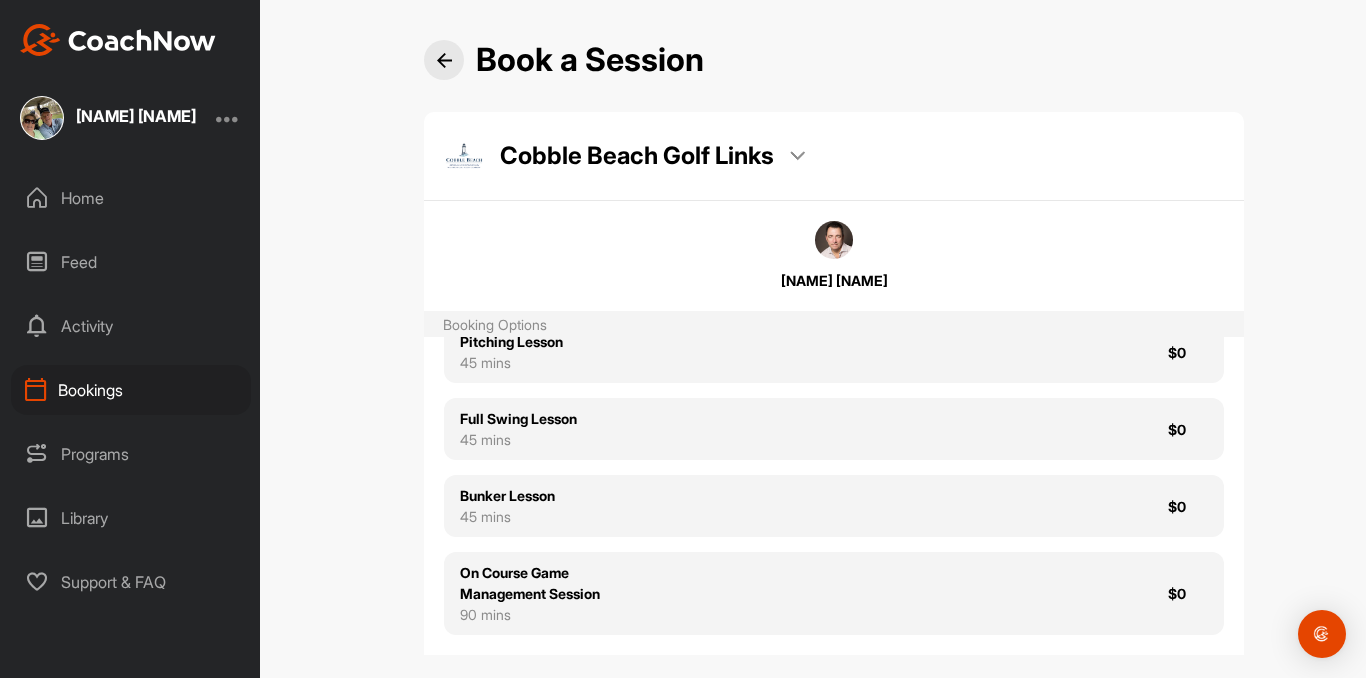 scroll, scrollTop: 376, scrollLeft: 0, axis: vertical 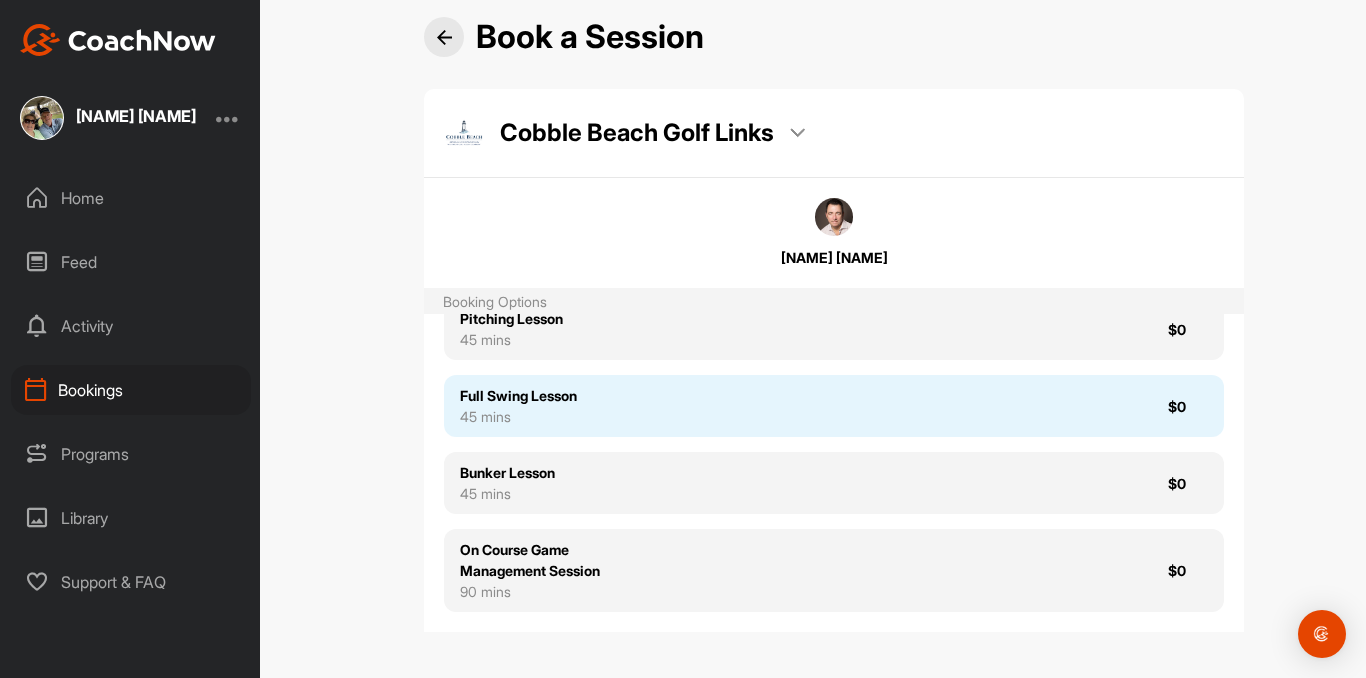 click on "Full Swing Lesson 45 mins $0" at bounding box center [834, 406] 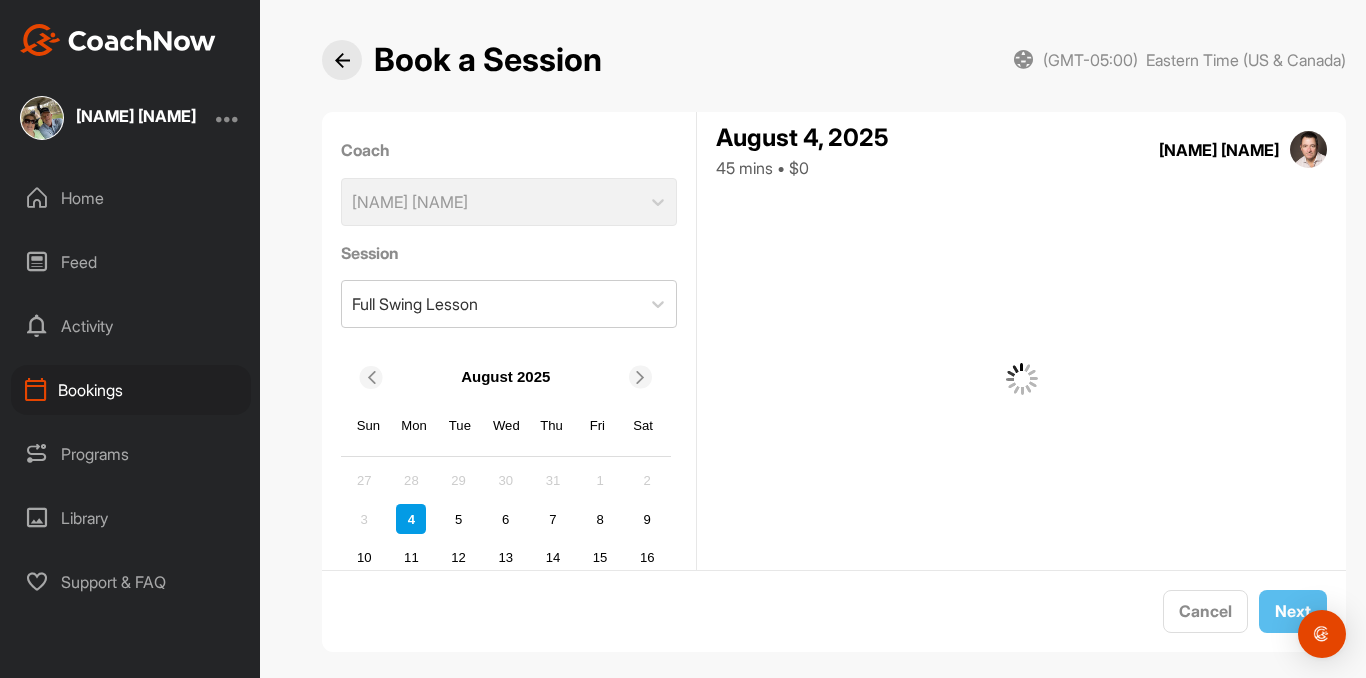 scroll, scrollTop: 23, scrollLeft: 0, axis: vertical 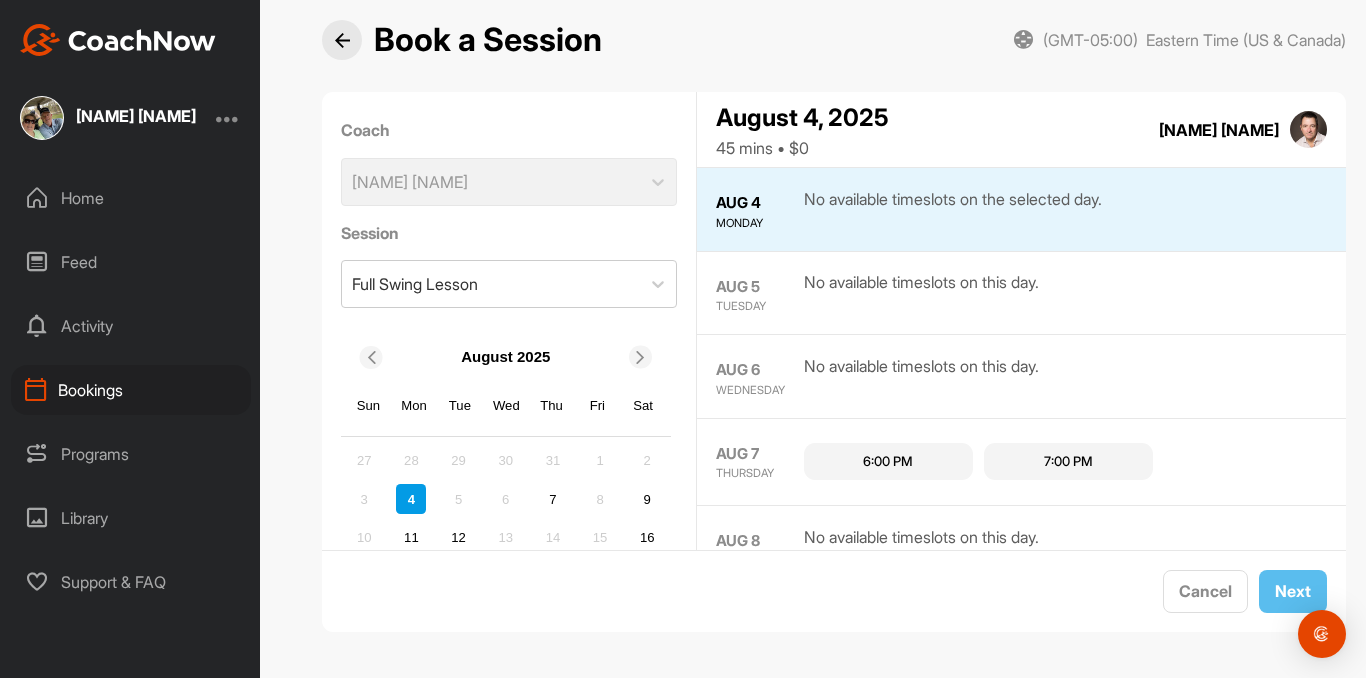 click on "Home" at bounding box center [131, 198] 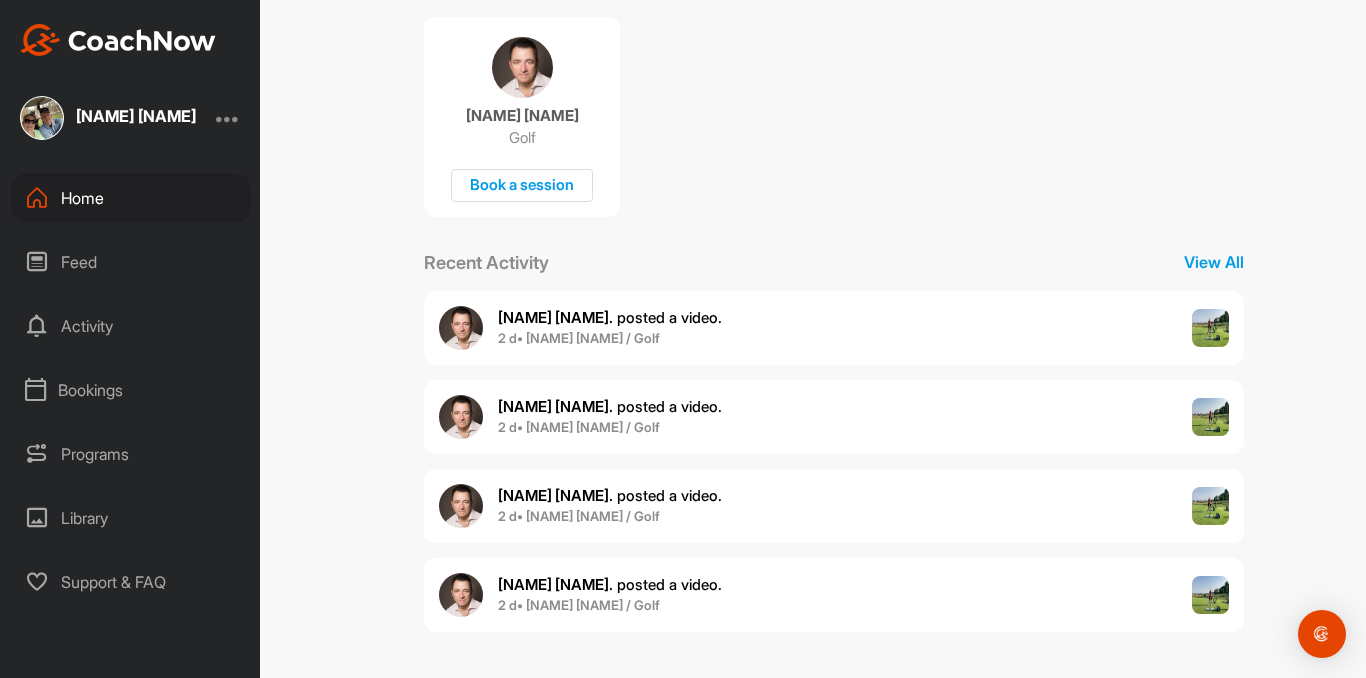 scroll, scrollTop: 450, scrollLeft: 0, axis: vertical 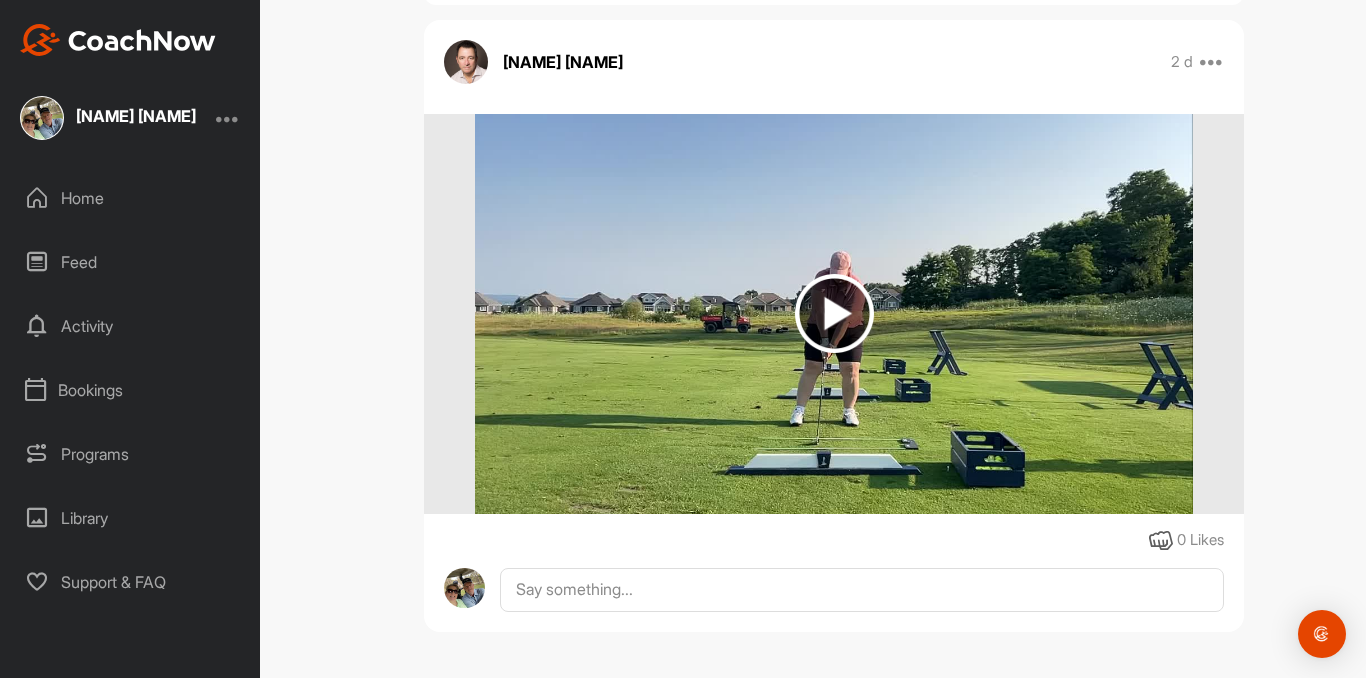 click at bounding box center [834, 313] 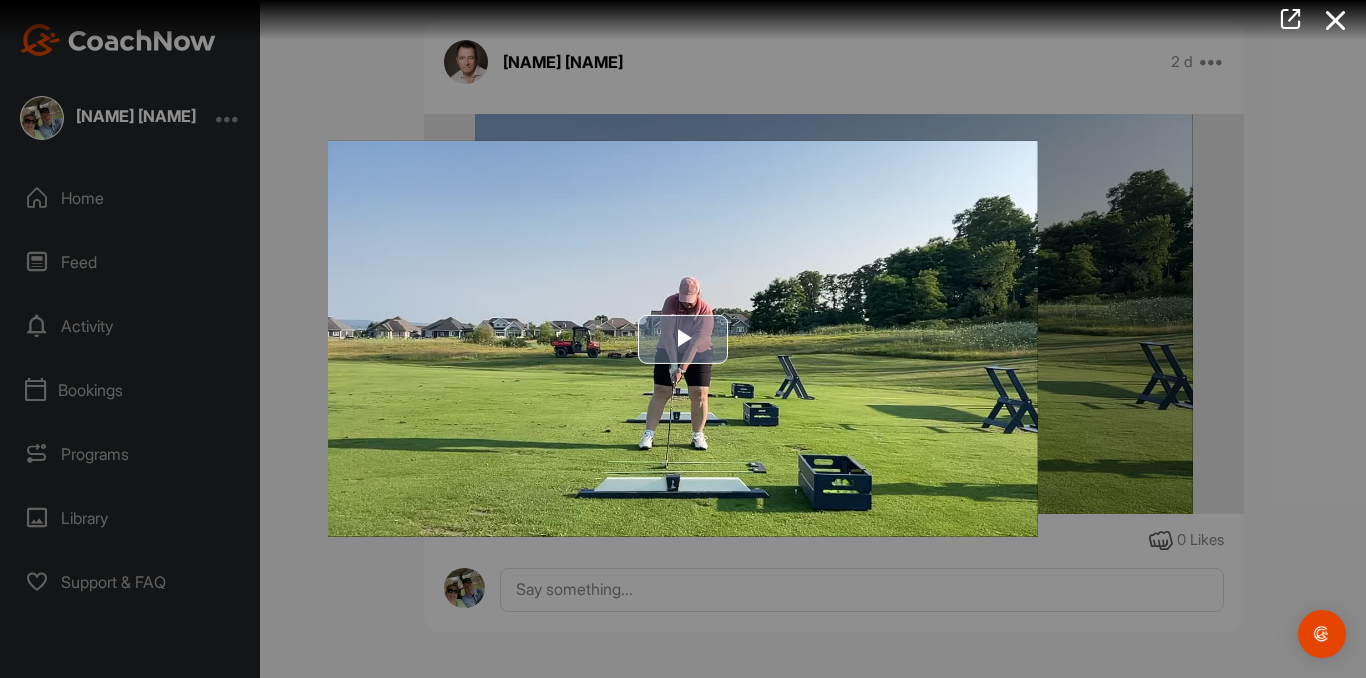 click at bounding box center [683, 339] 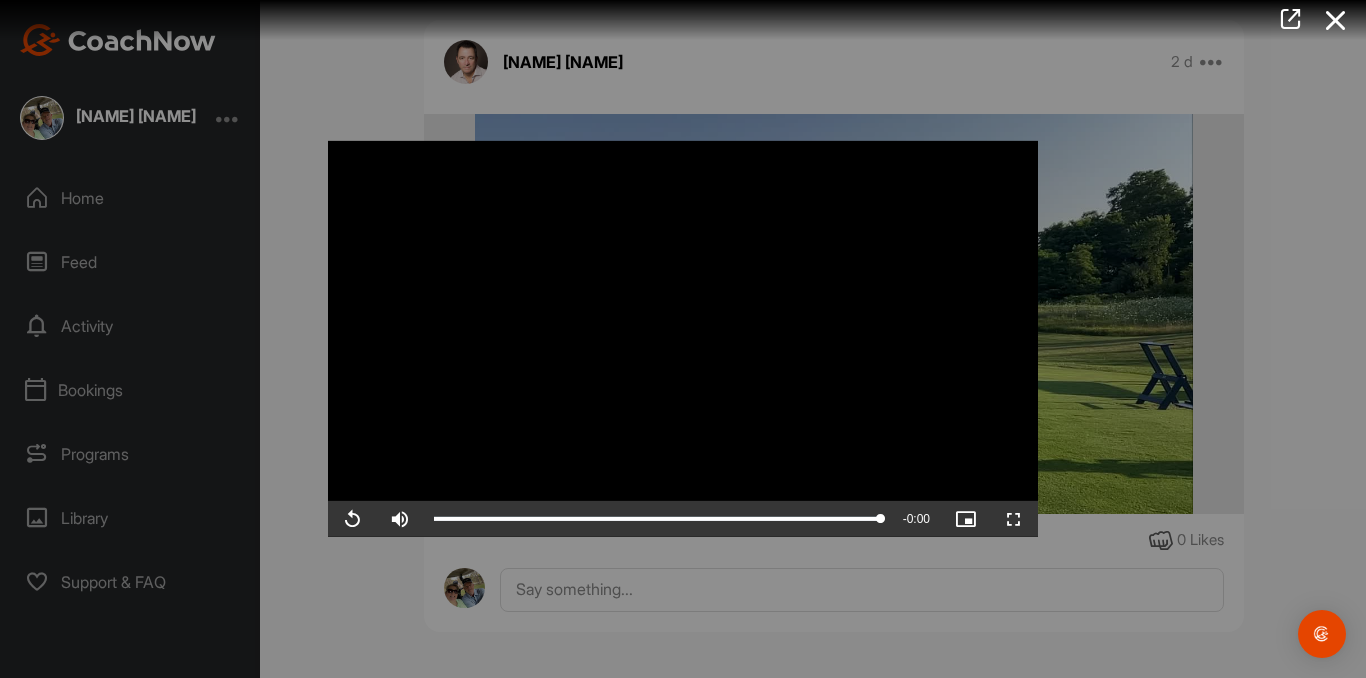 click at bounding box center [683, 339] 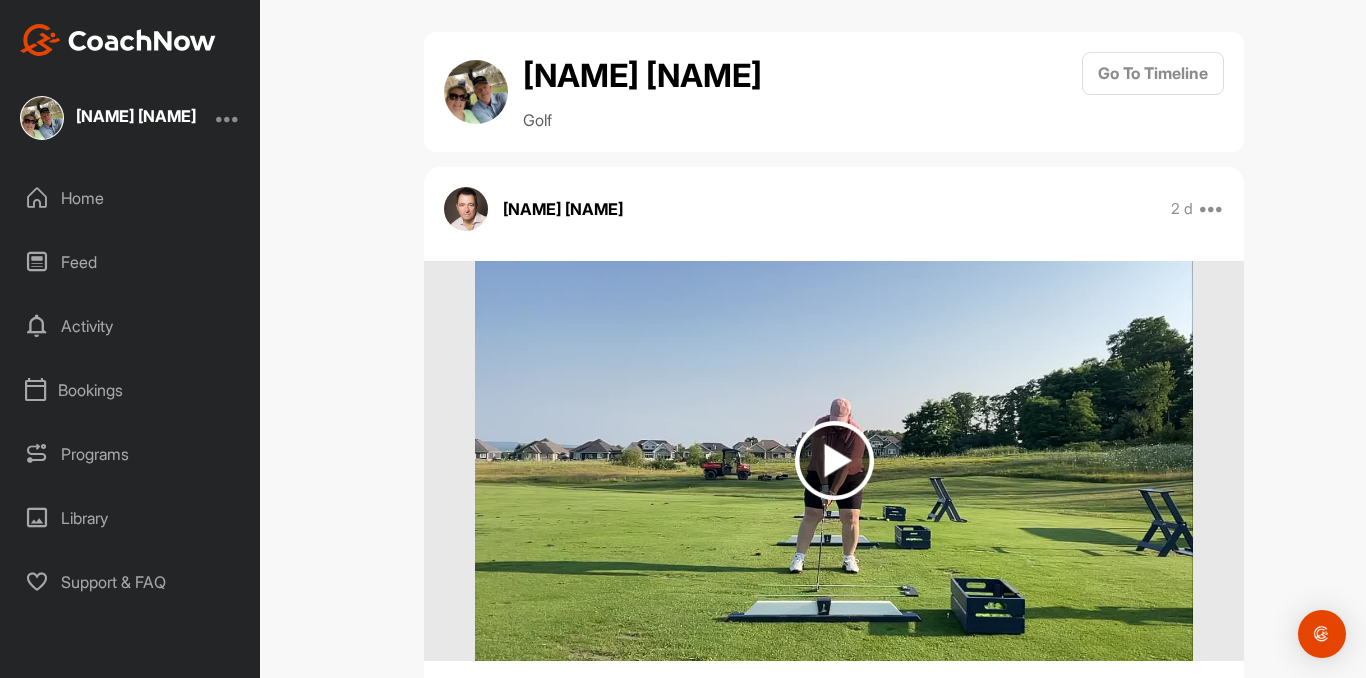 scroll, scrollTop: 0, scrollLeft: 0, axis: both 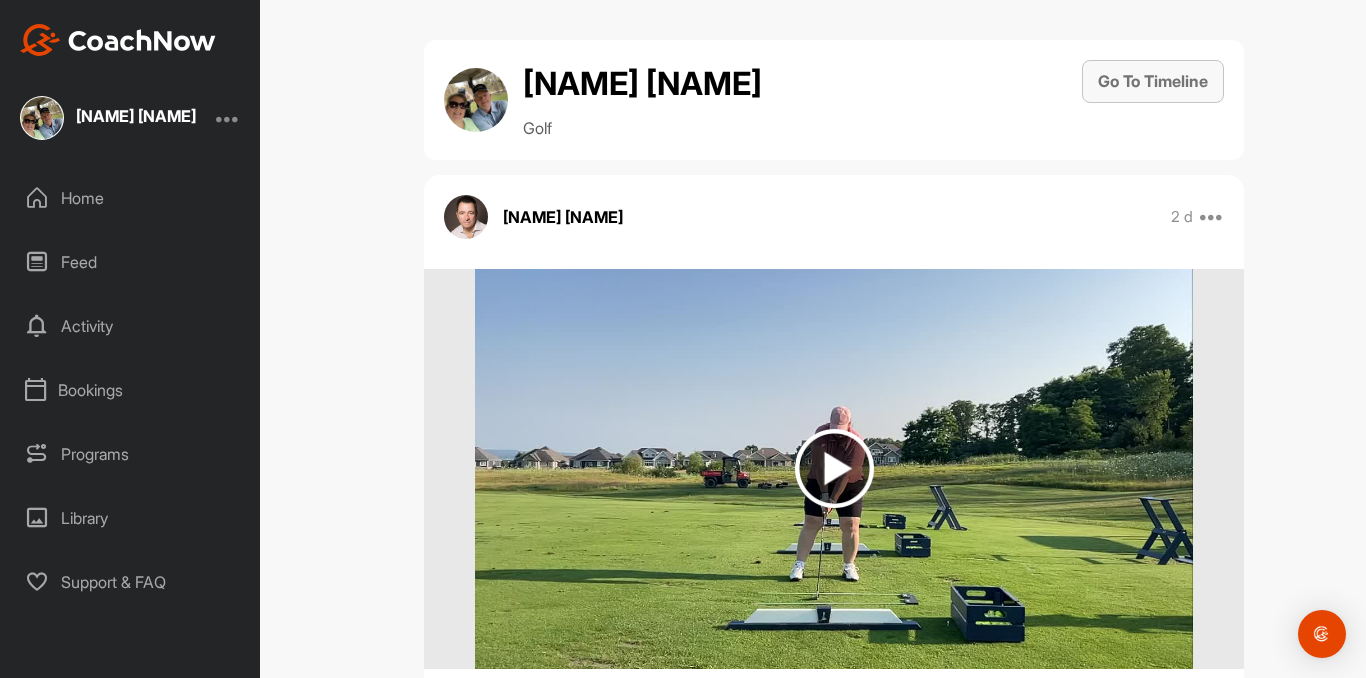click on "Go To Timeline" at bounding box center [1153, 81] 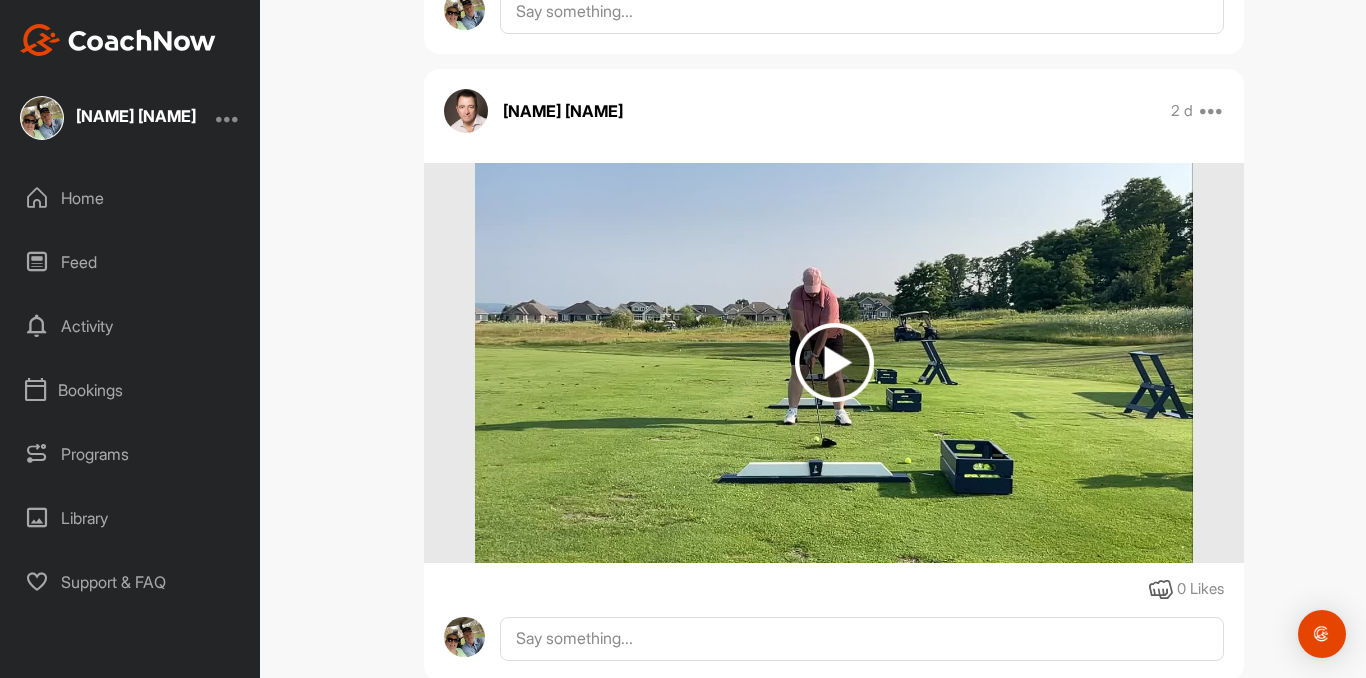 scroll, scrollTop: 1556, scrollLeft: 0, axis: vertical 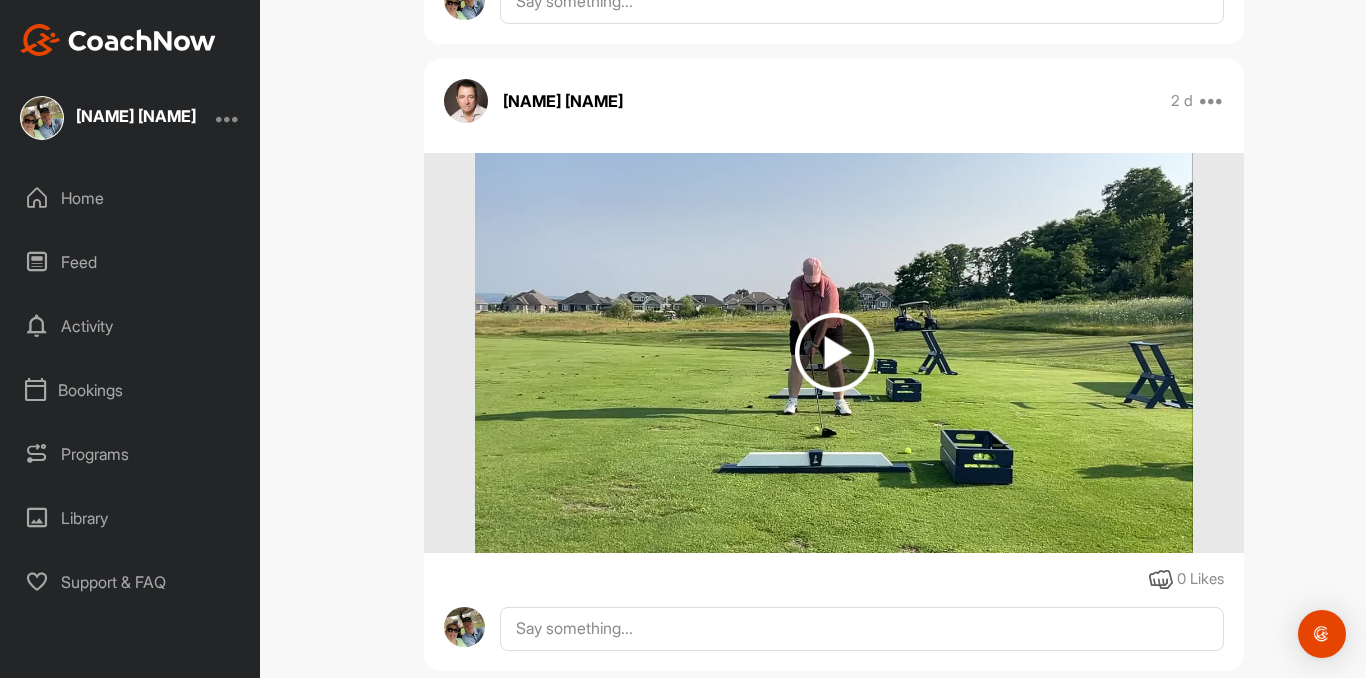 click at bounding box center (834, 352) 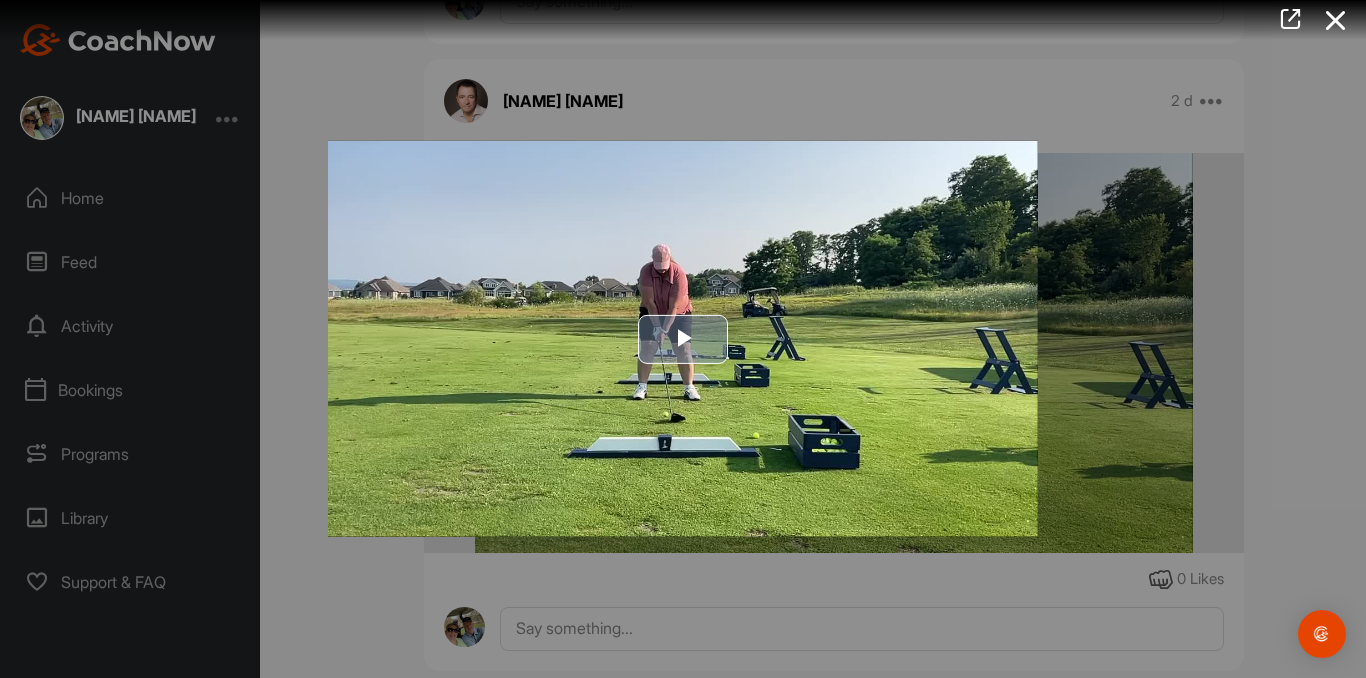 click at bounding box center (683, 339) 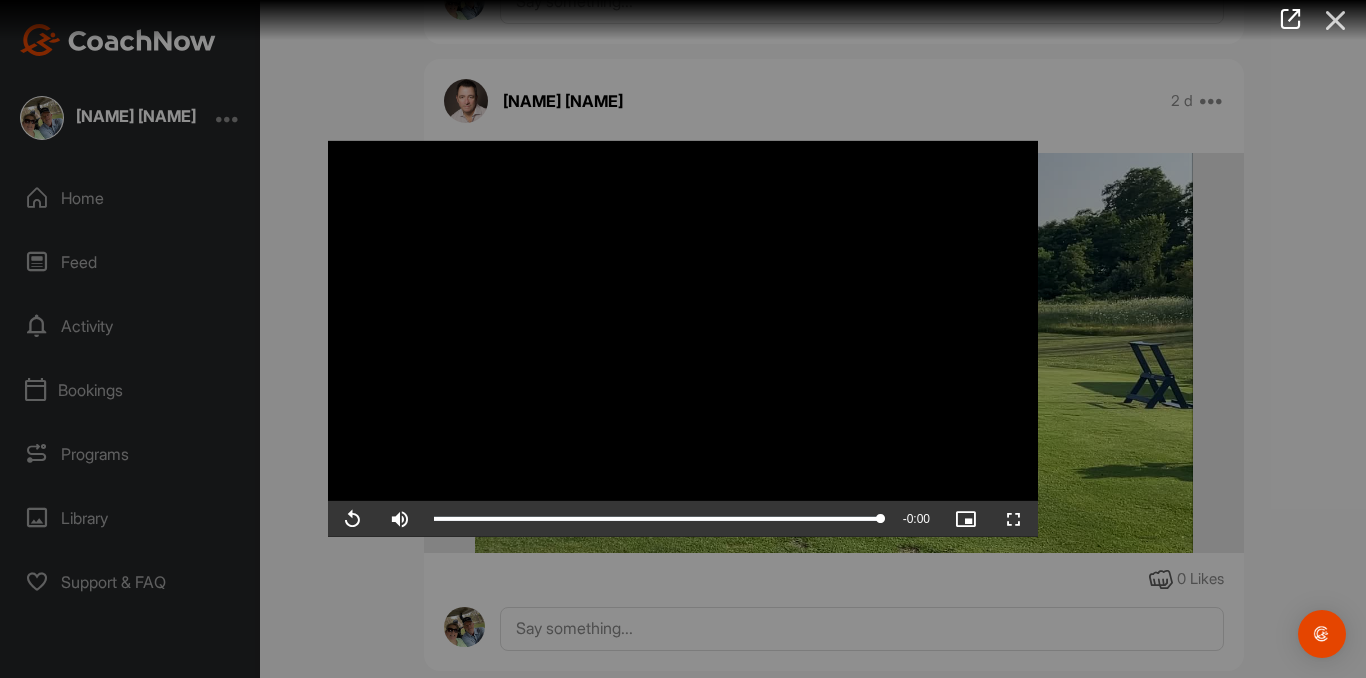 click at bounding box center (1336, 20) 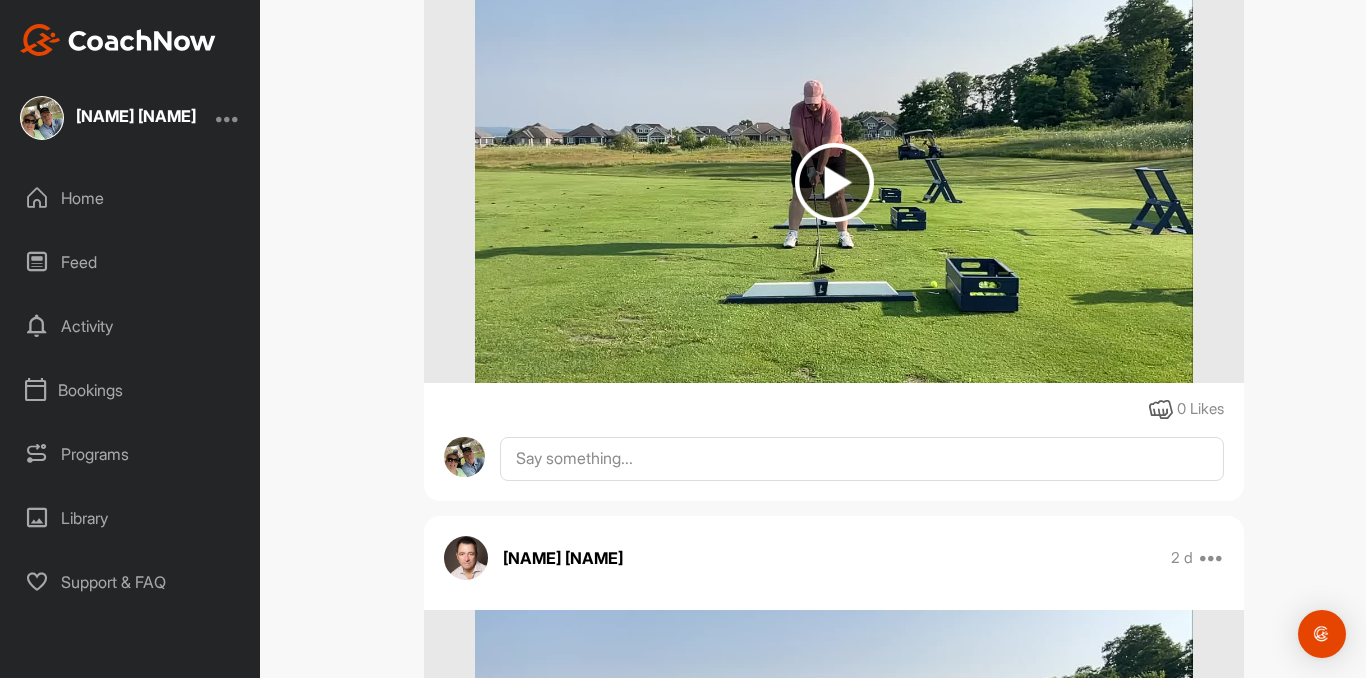 scroll, scrollTop: 1078, scrollLeft: 0, axis: vertical 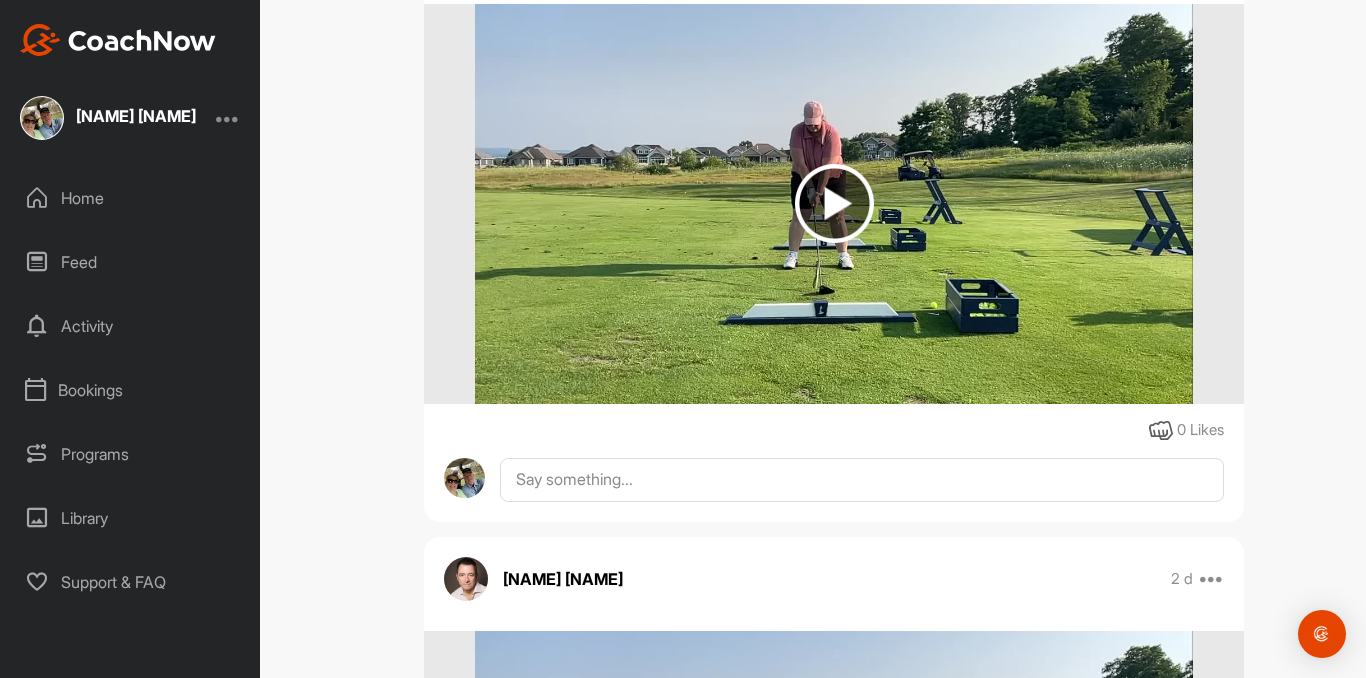 click at bounding box center [834, 203] 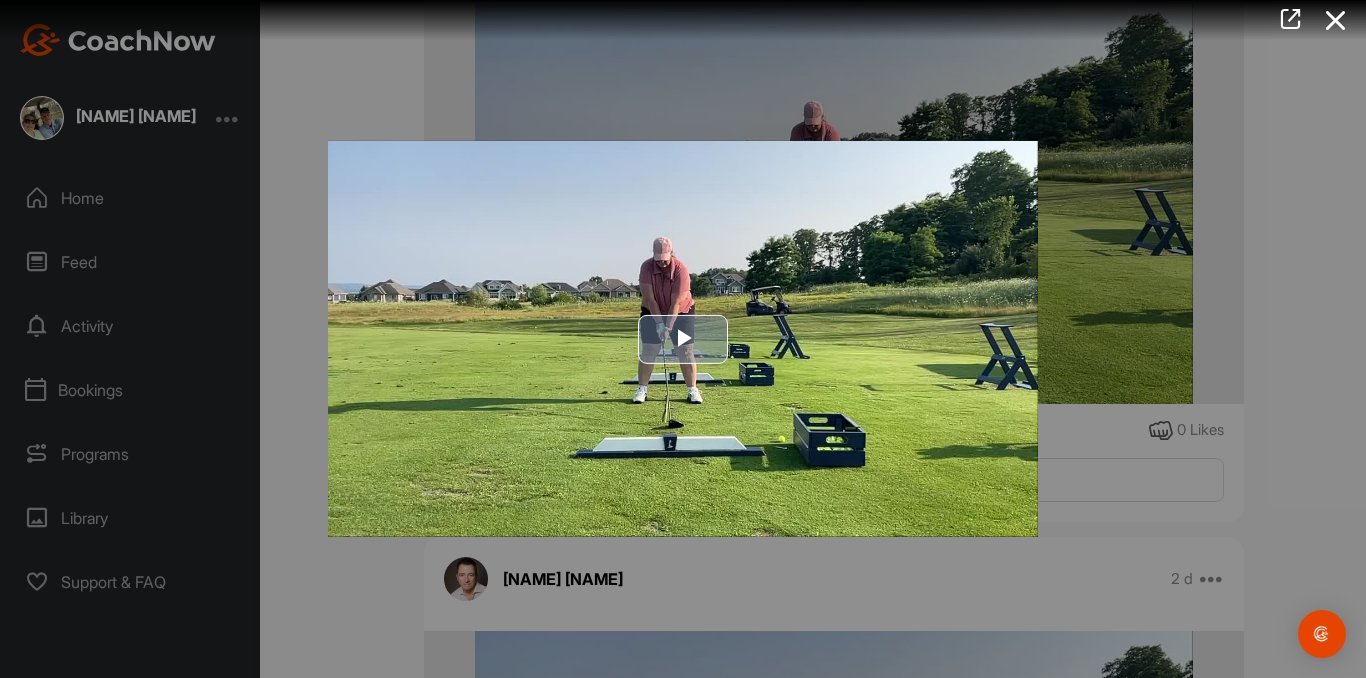 click at bounding box center (683, 339) 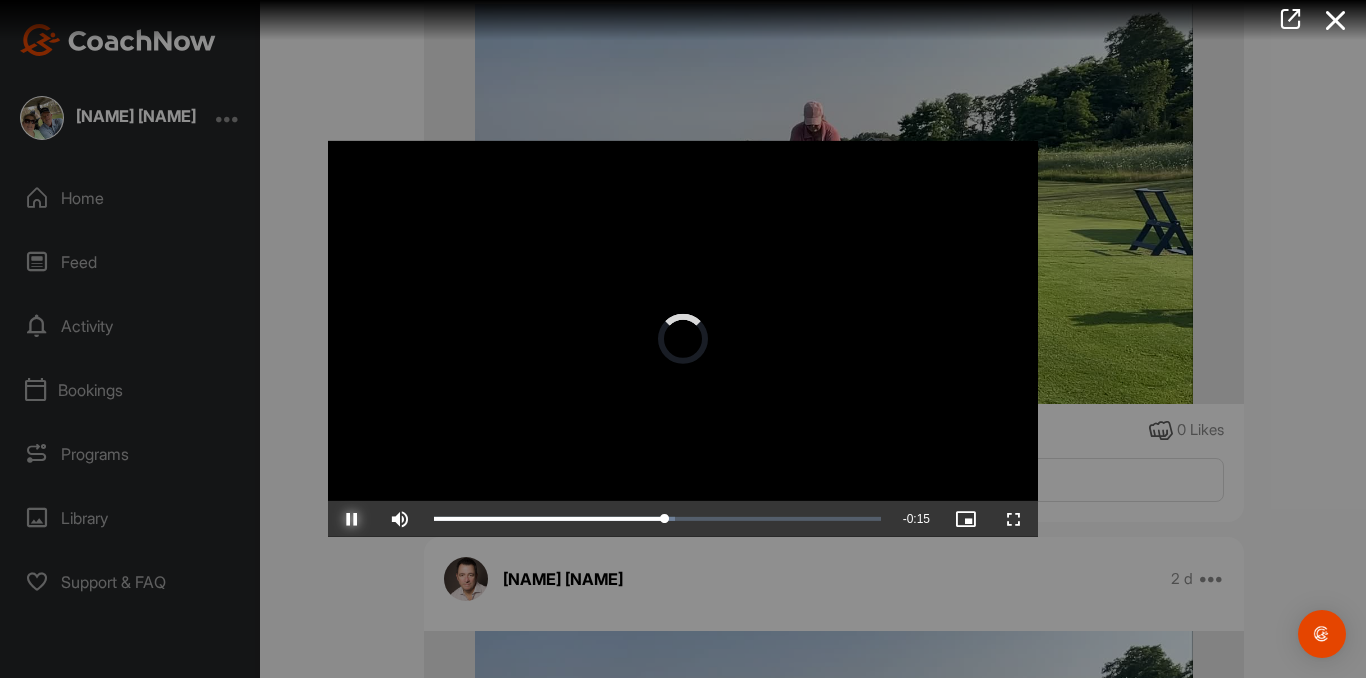 click at bounding box center (352, 519) 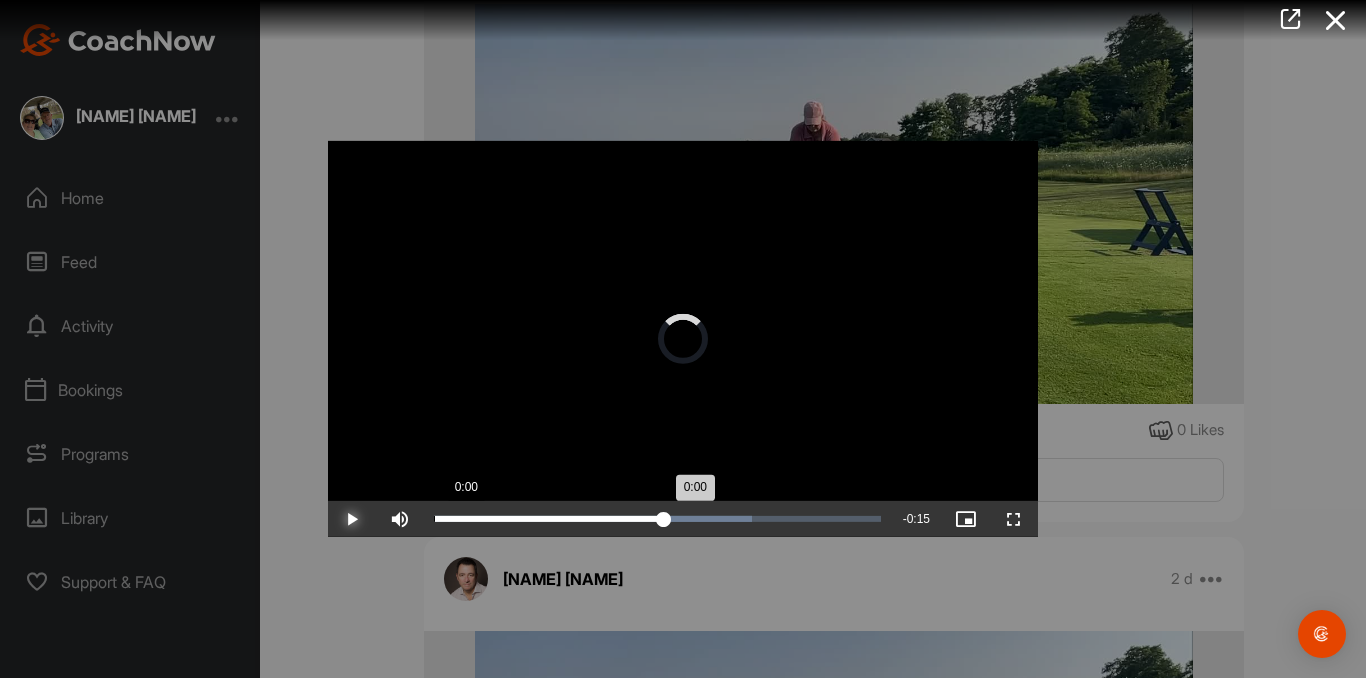 drag, startPoint x: 656, startPoint y: 516, endPoint x: 431, endPoint y: 526, distance: 225.2221 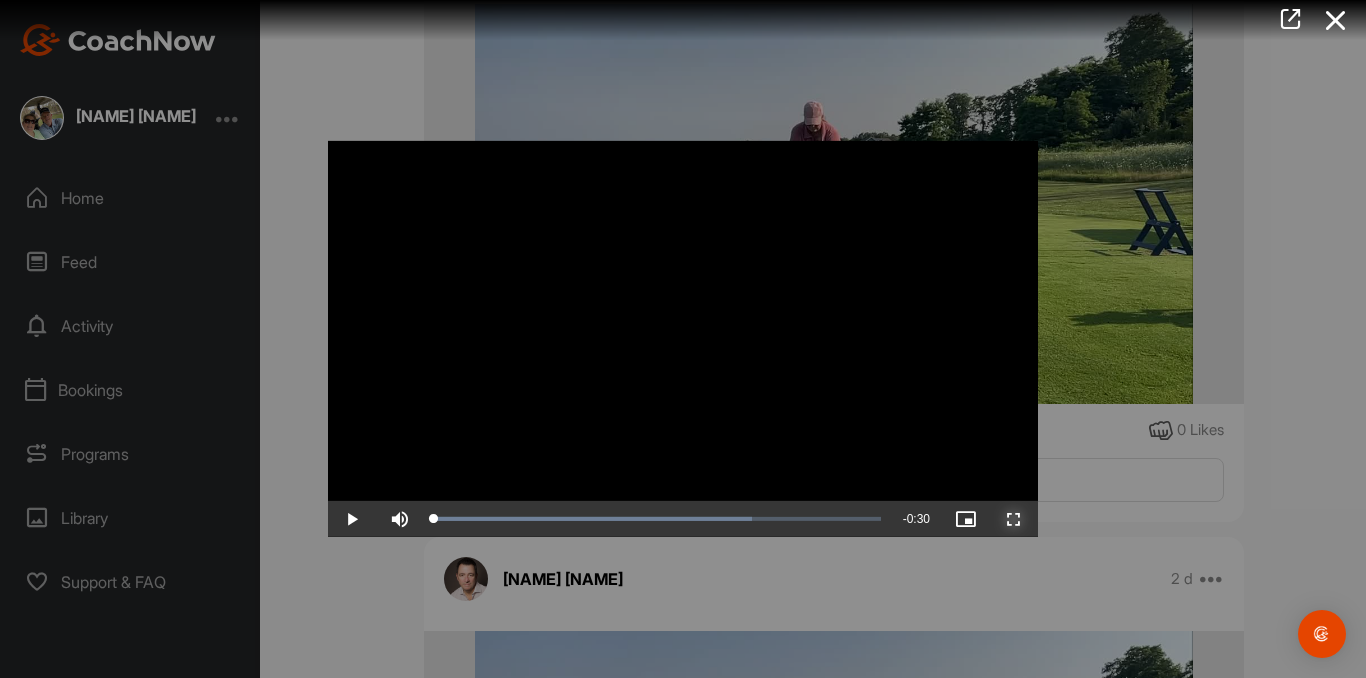 click at bounding box center [1014, 519] 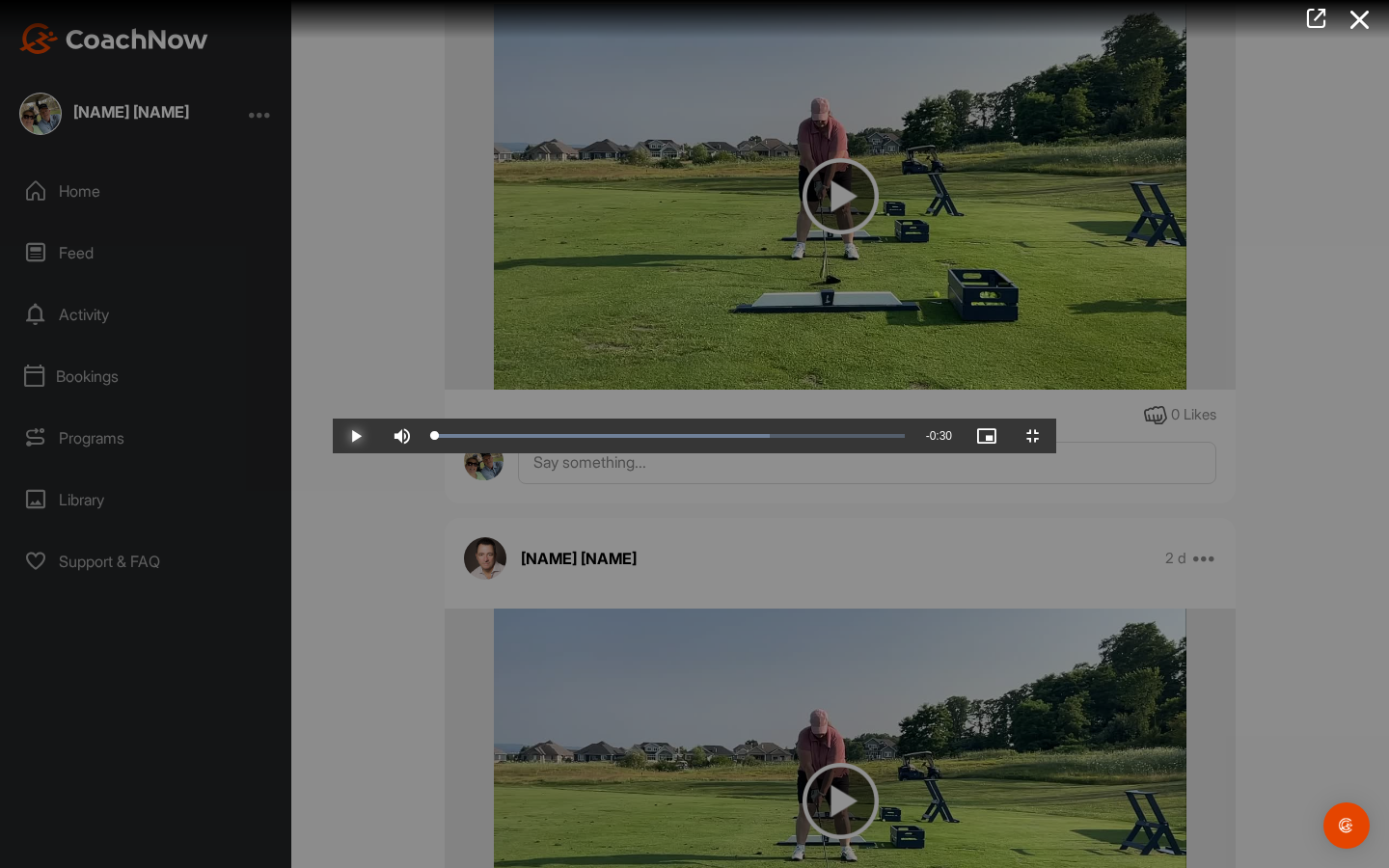 click at bounding box center [356, 436] 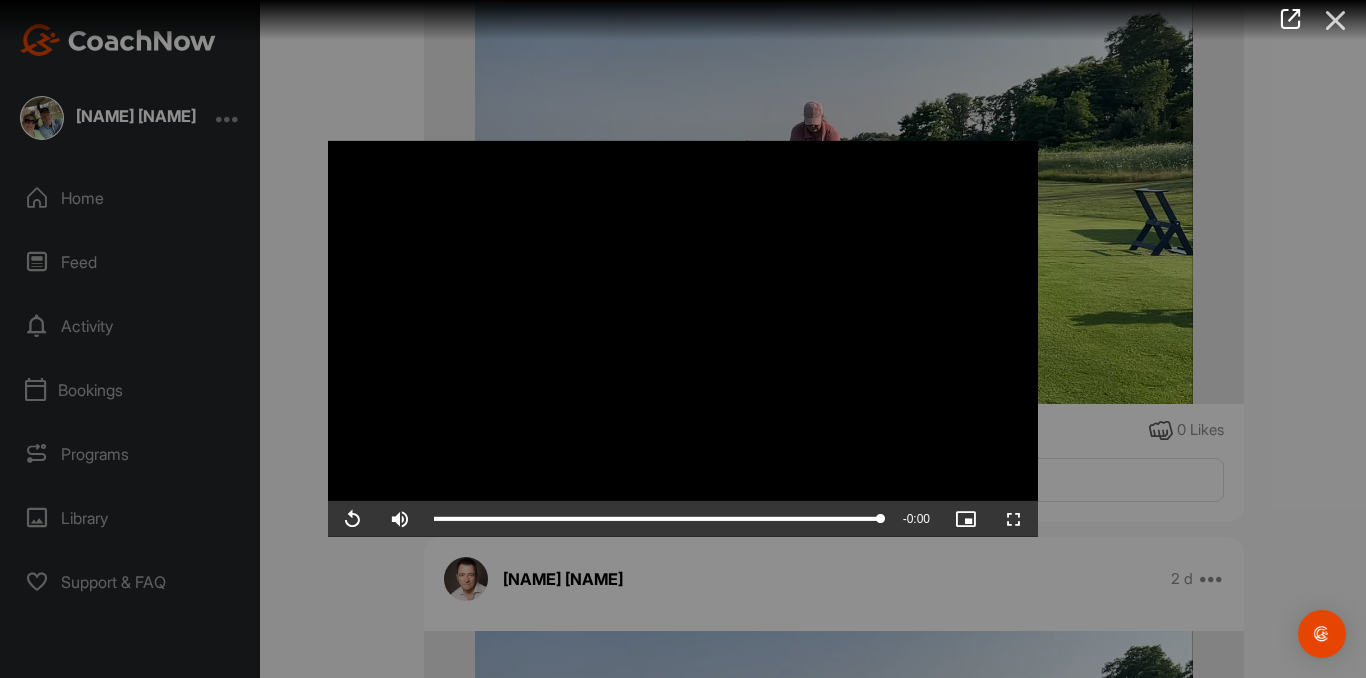 click at bounding box center (1336, 20) 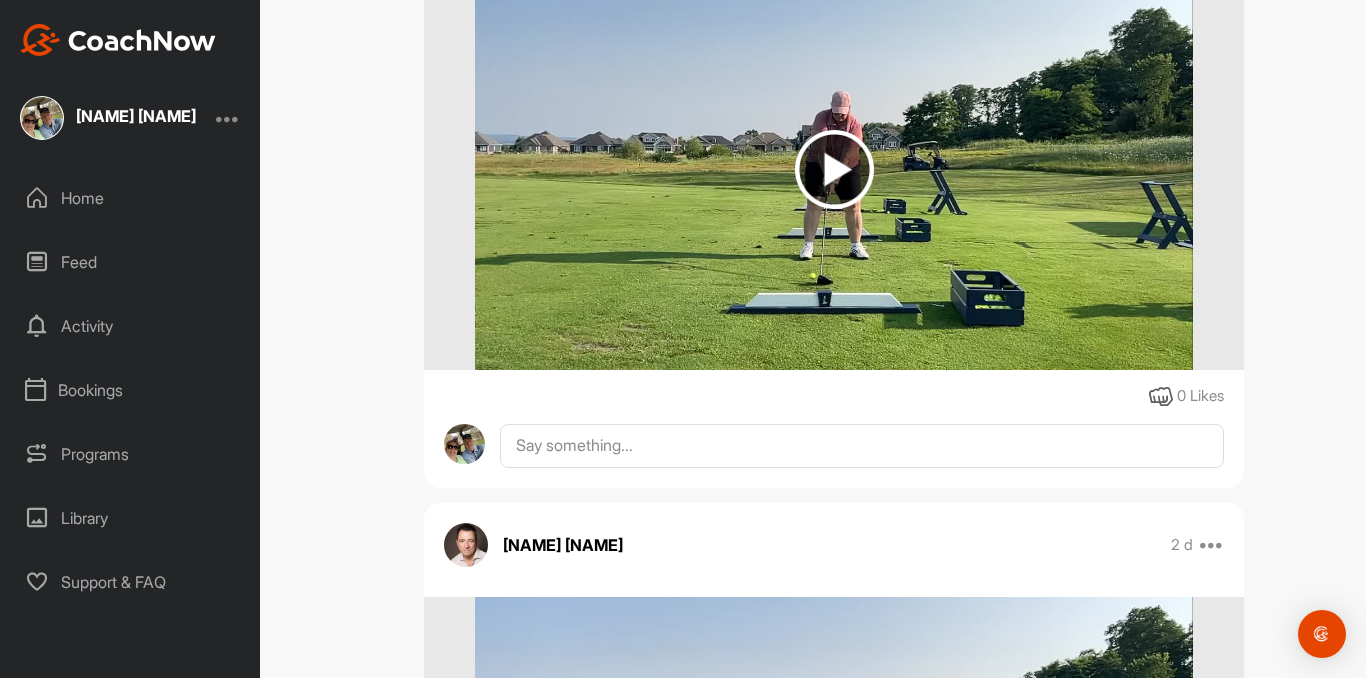 scroll, scrollTop: 484, scrollLeft: 0, axis: vertical 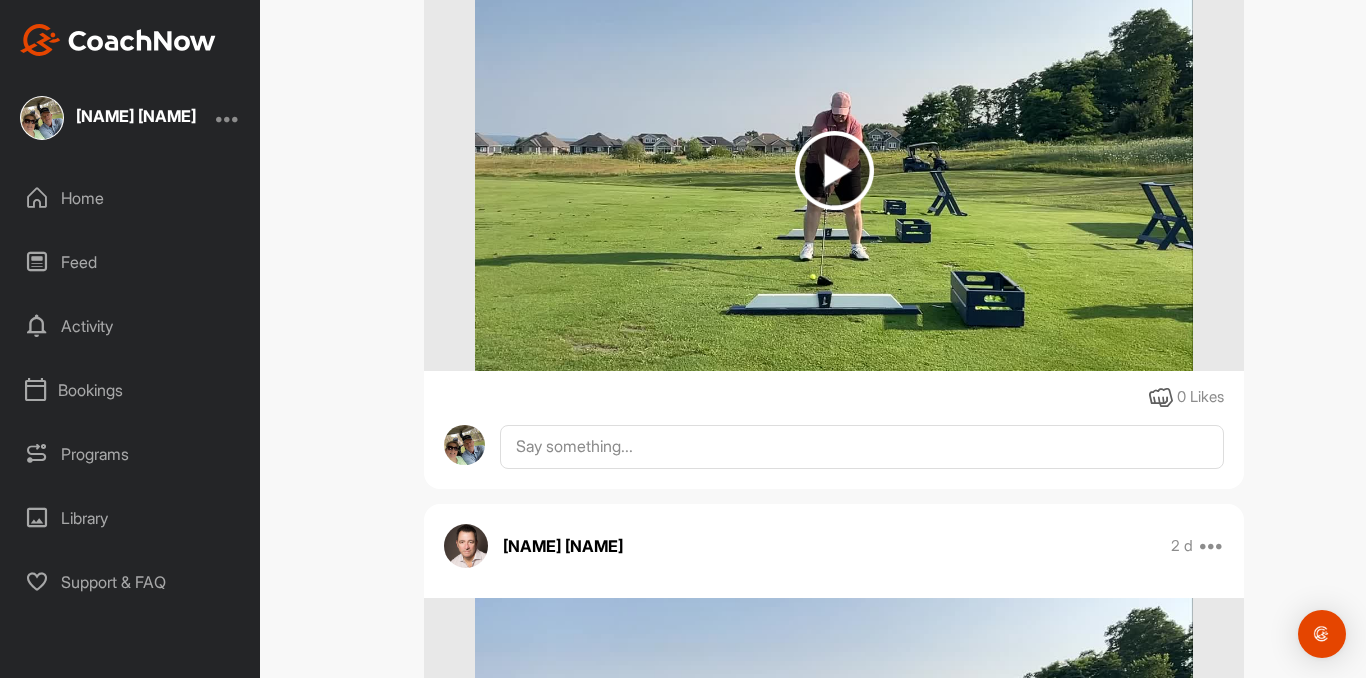 click at bounding box center (834, 170) 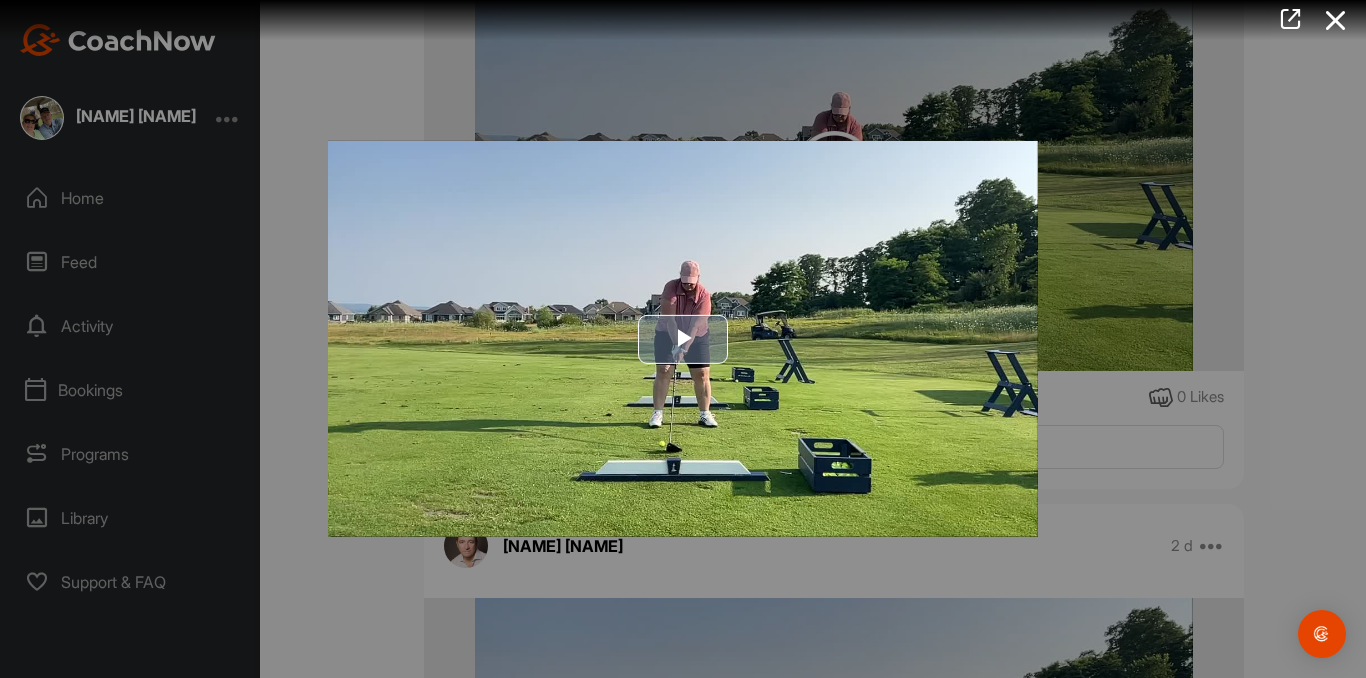 click at bounding box center [683, 339] 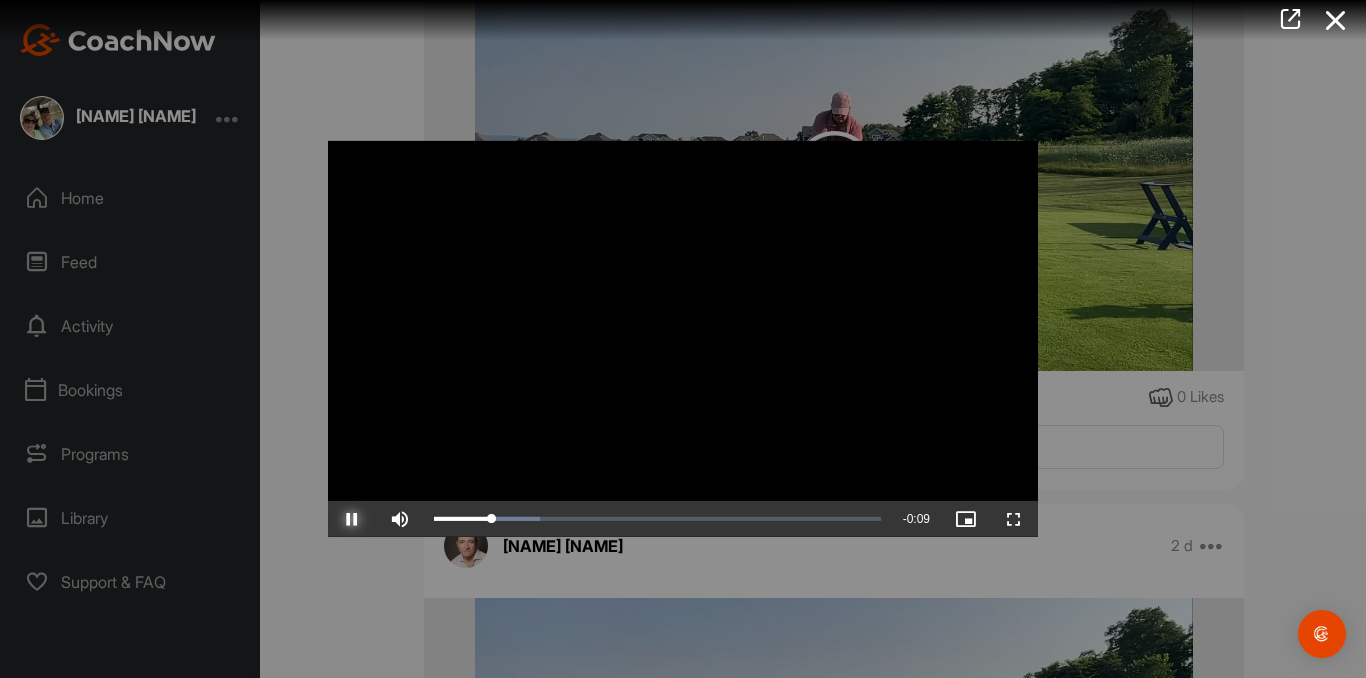 click at bounding box center (352, 519) 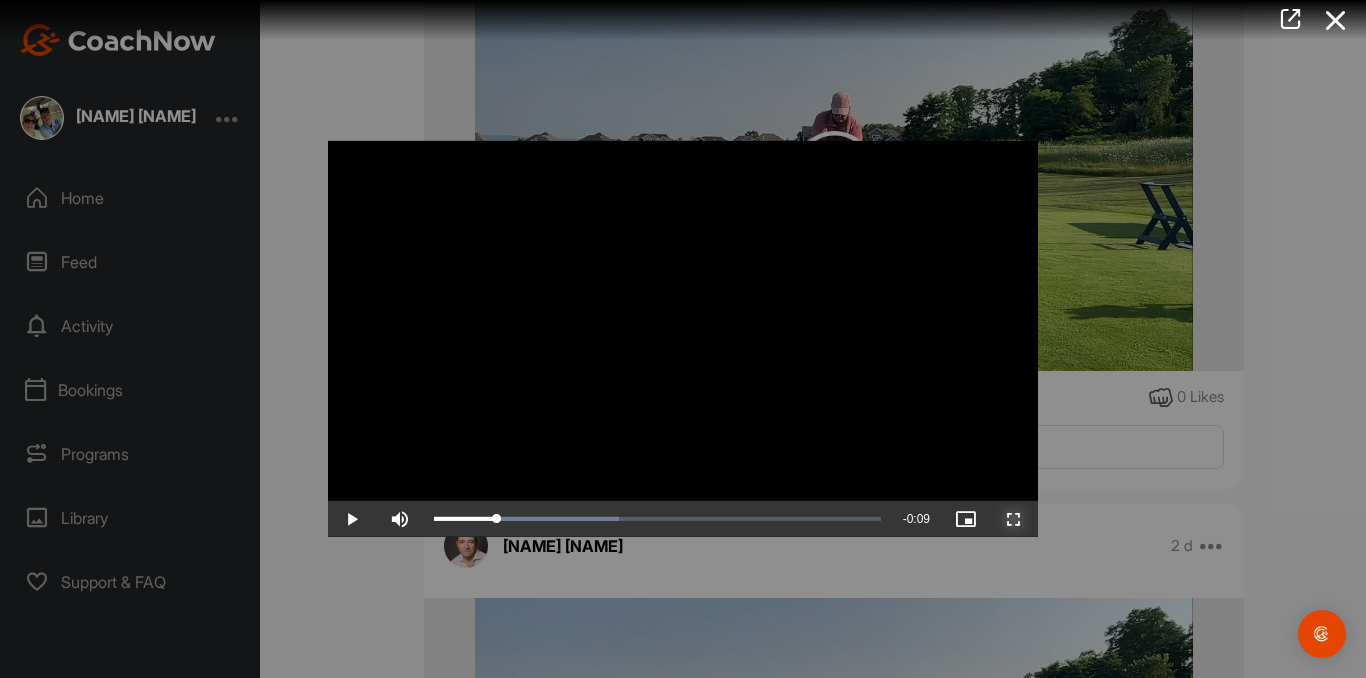click at bounding box center (1014, 519) 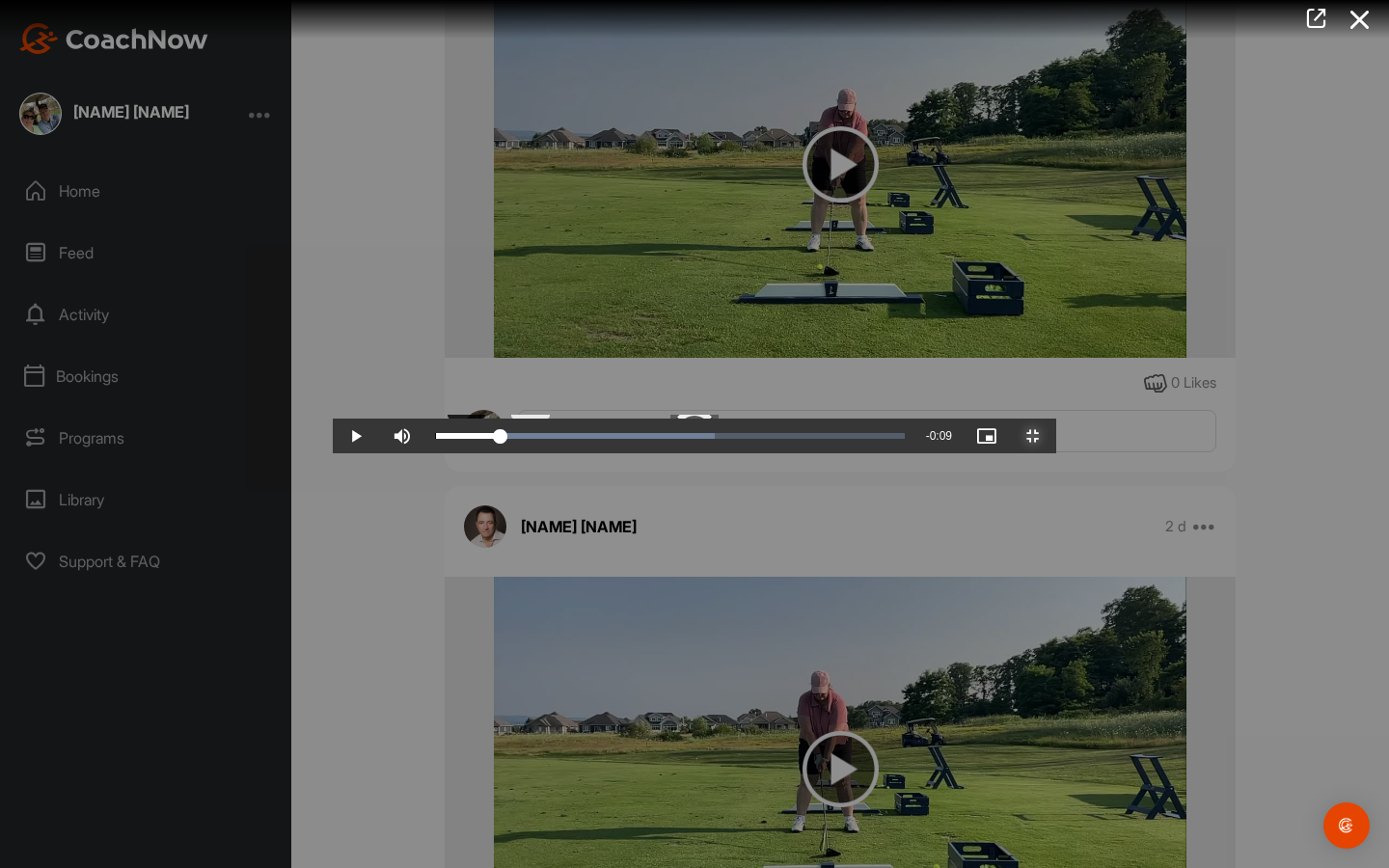 drag, startPoint x: 259, startPoint y: 853, endPoint x: 93, endPoint y: 850, distance: 166.02711 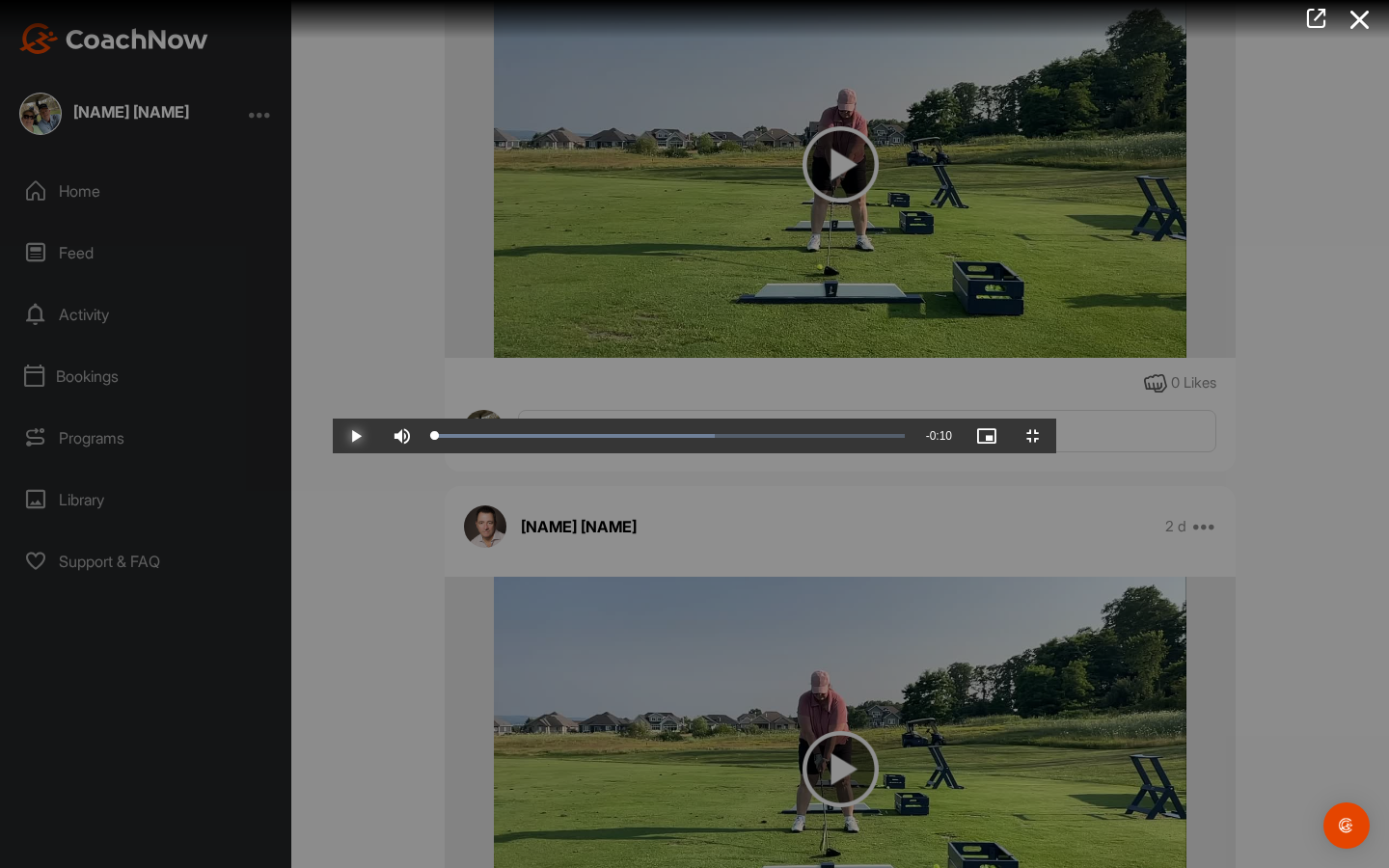 click at bounding box center [356, 436] 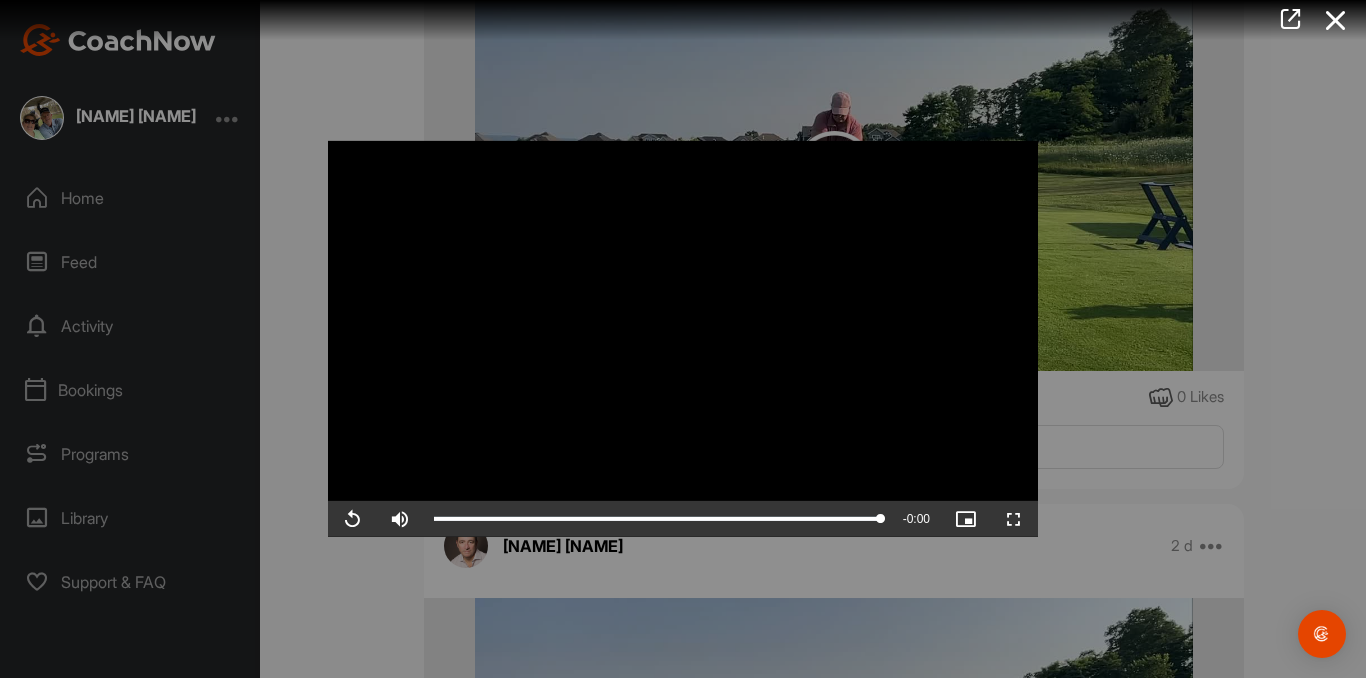 click at bounding box center (683, 339) 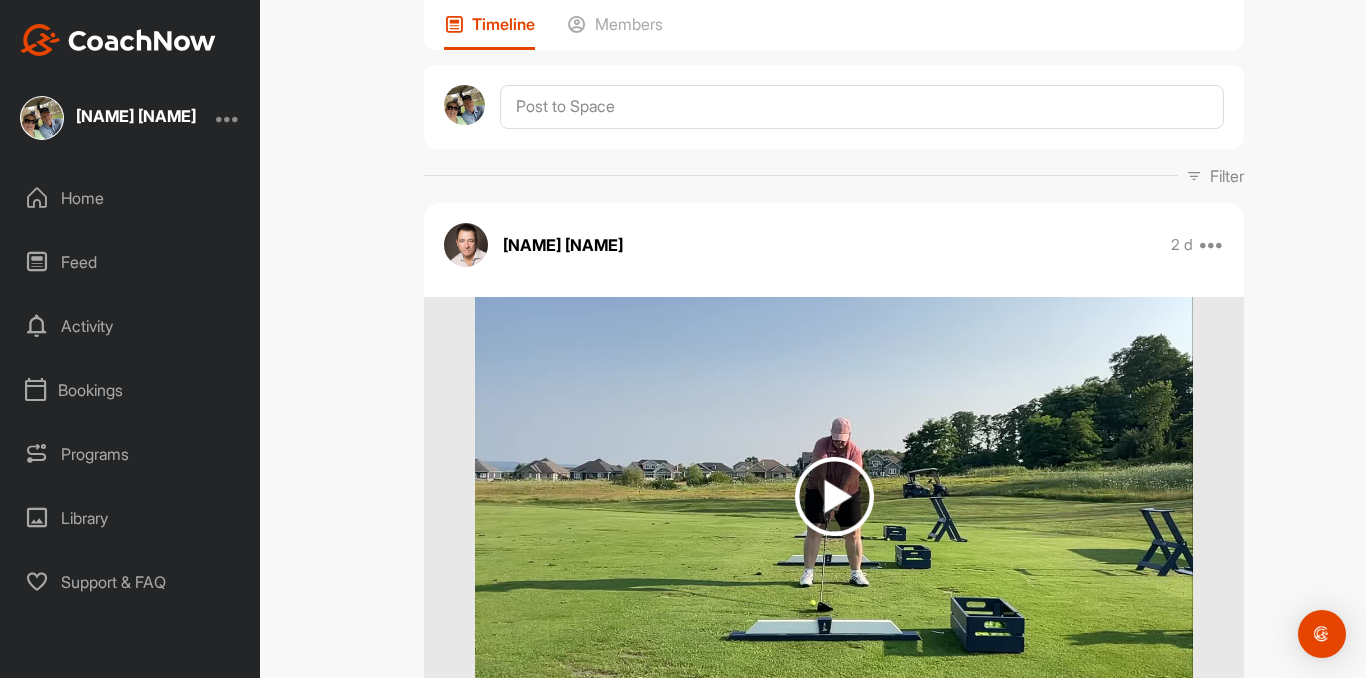 scroll, scrollTop: 0, scrollLeft: 0, axis: both 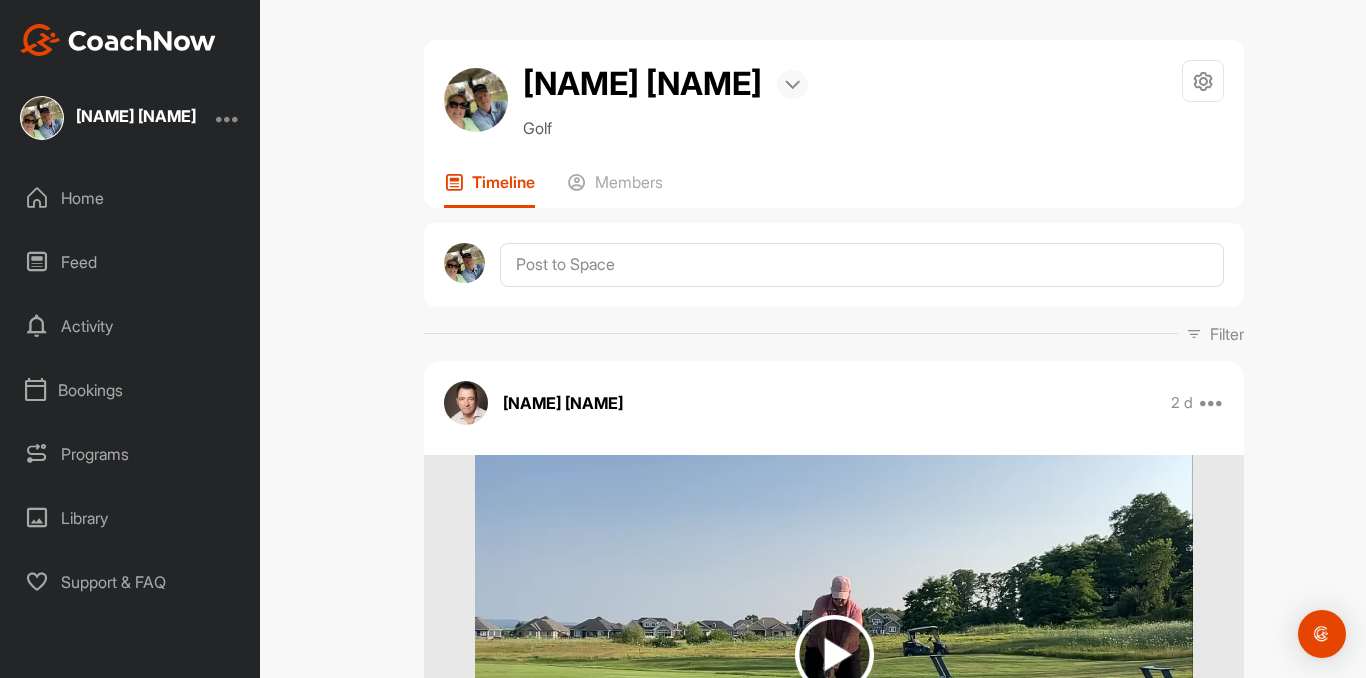 click at bounding box center (792, 85) 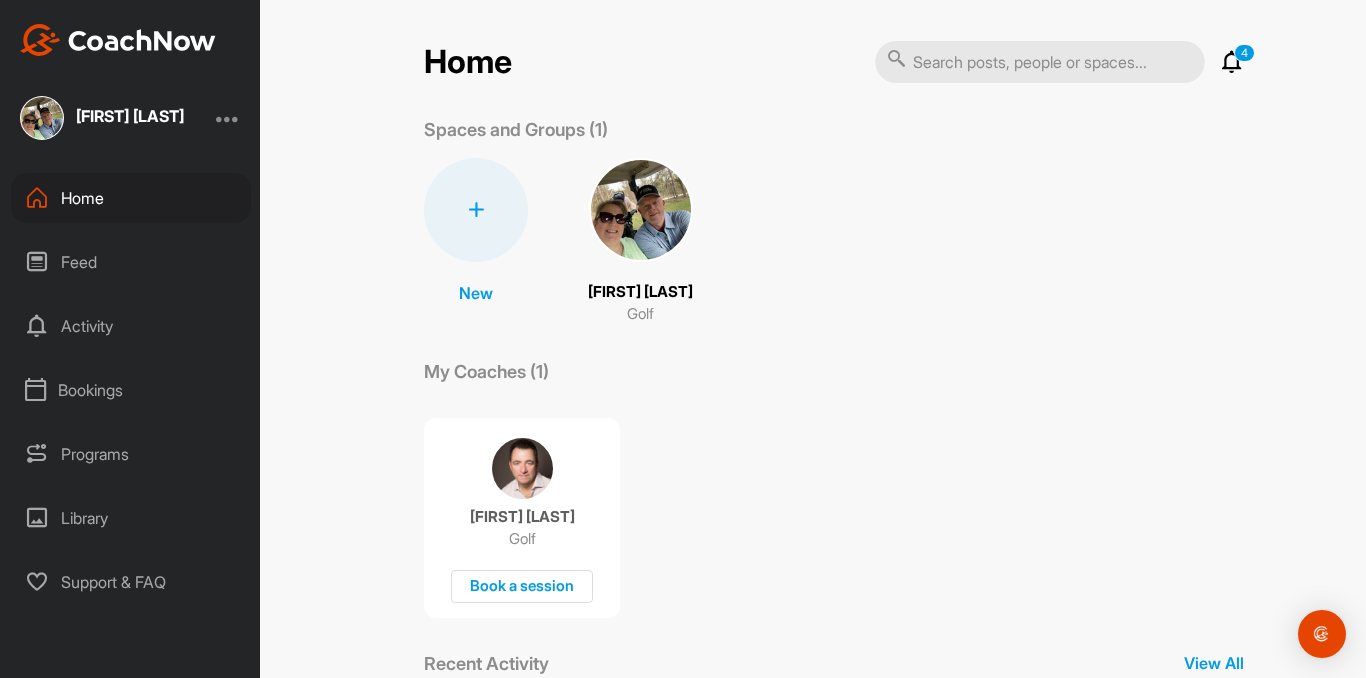 scroll, scrollTop: 0, scrollLeft: 0, axis: both 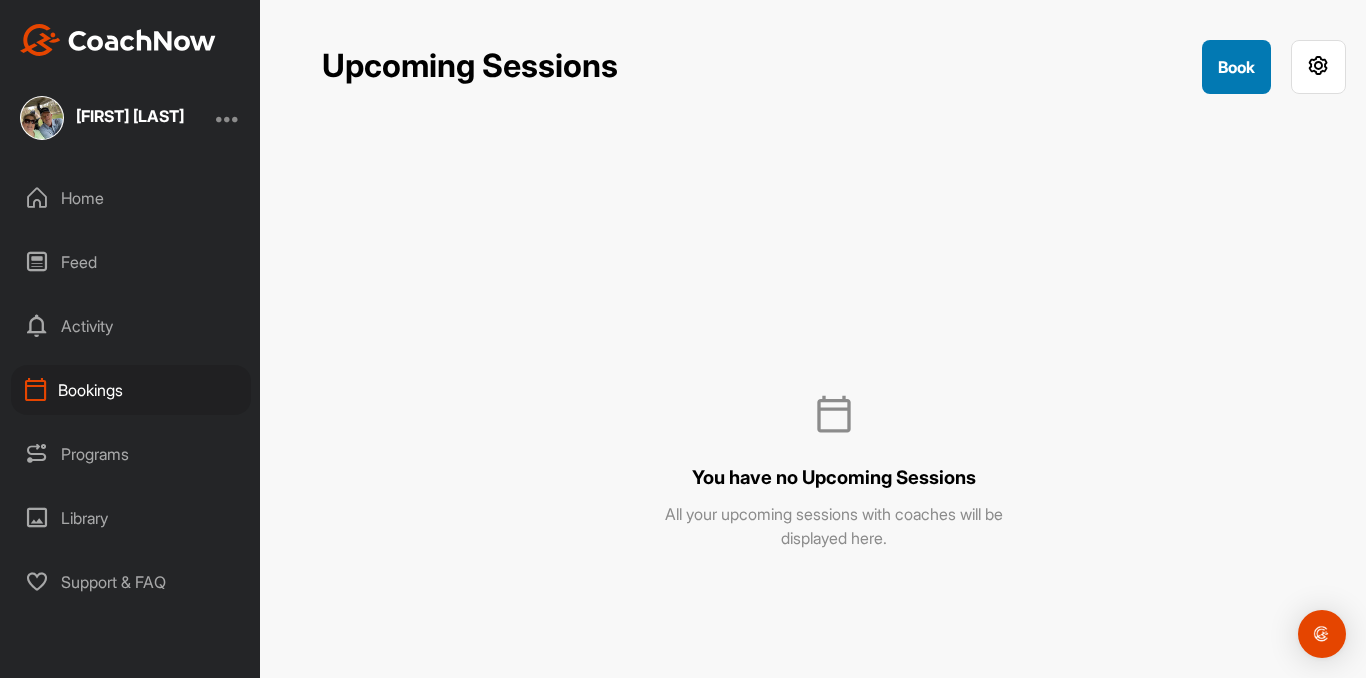 click on "Book" at bounding box center [1236, 67] 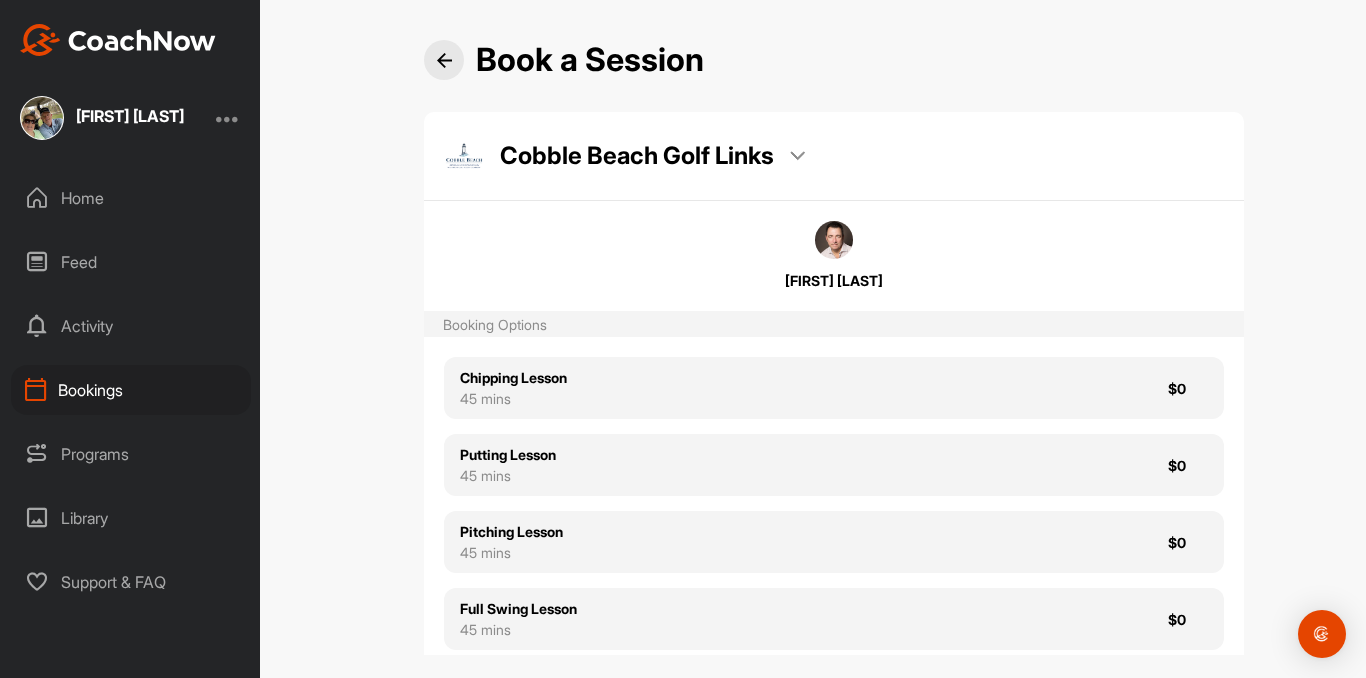 scroll, scrollTop: 23, scrollLeft: 0, axis: vertical 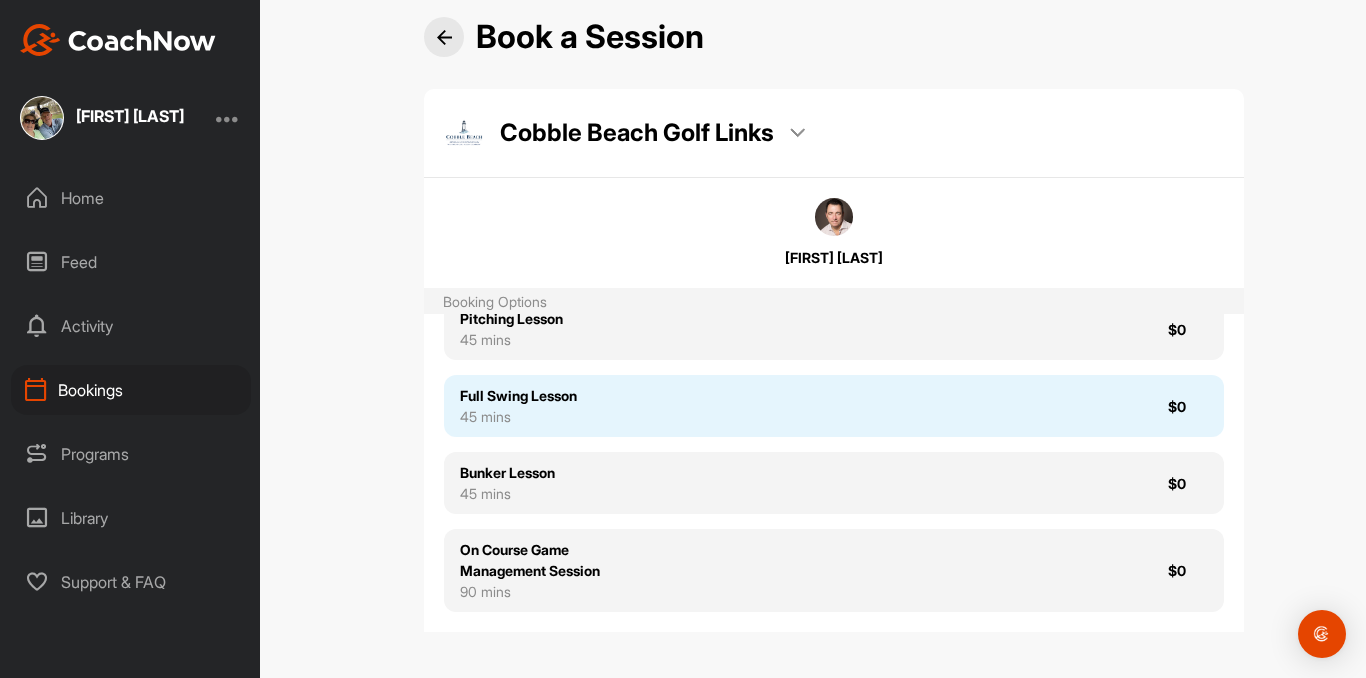 click on "Full Swing Lesson 45 mins $0" at bounding box center (834, 406) 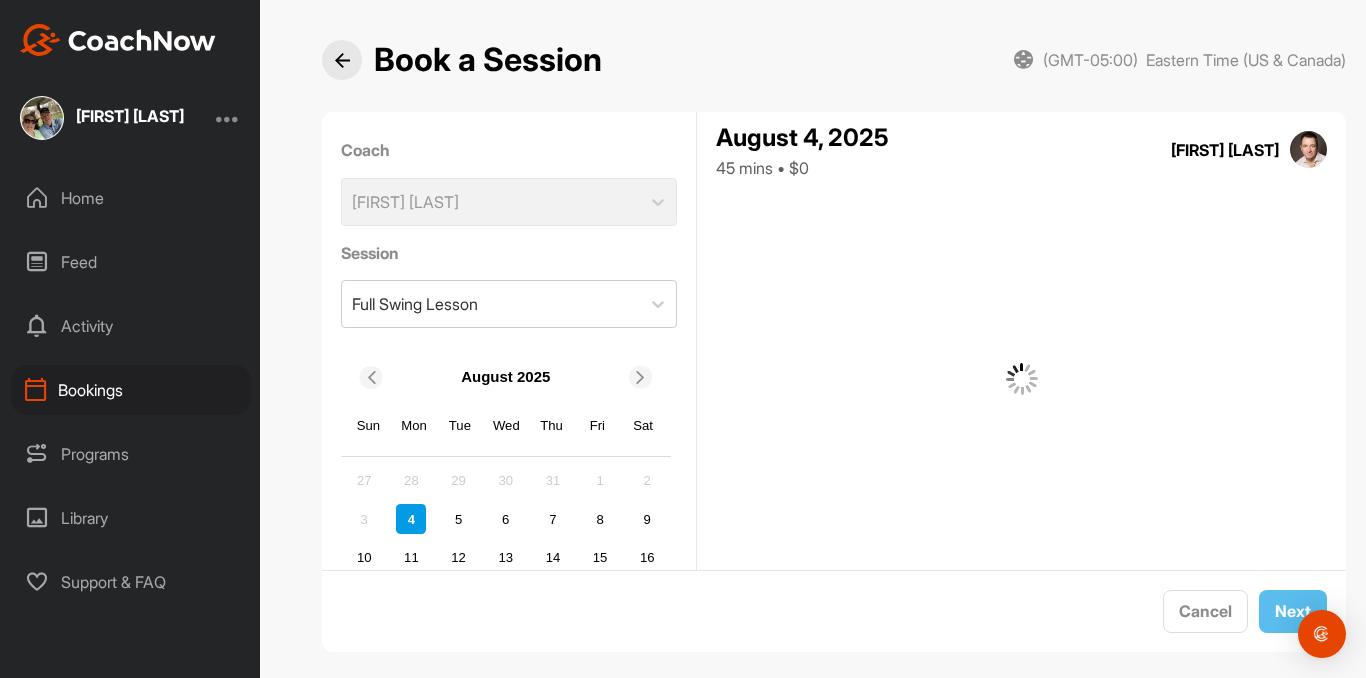 scroll, scrollTop: 23, scrollLeft: 0, axis: vertical 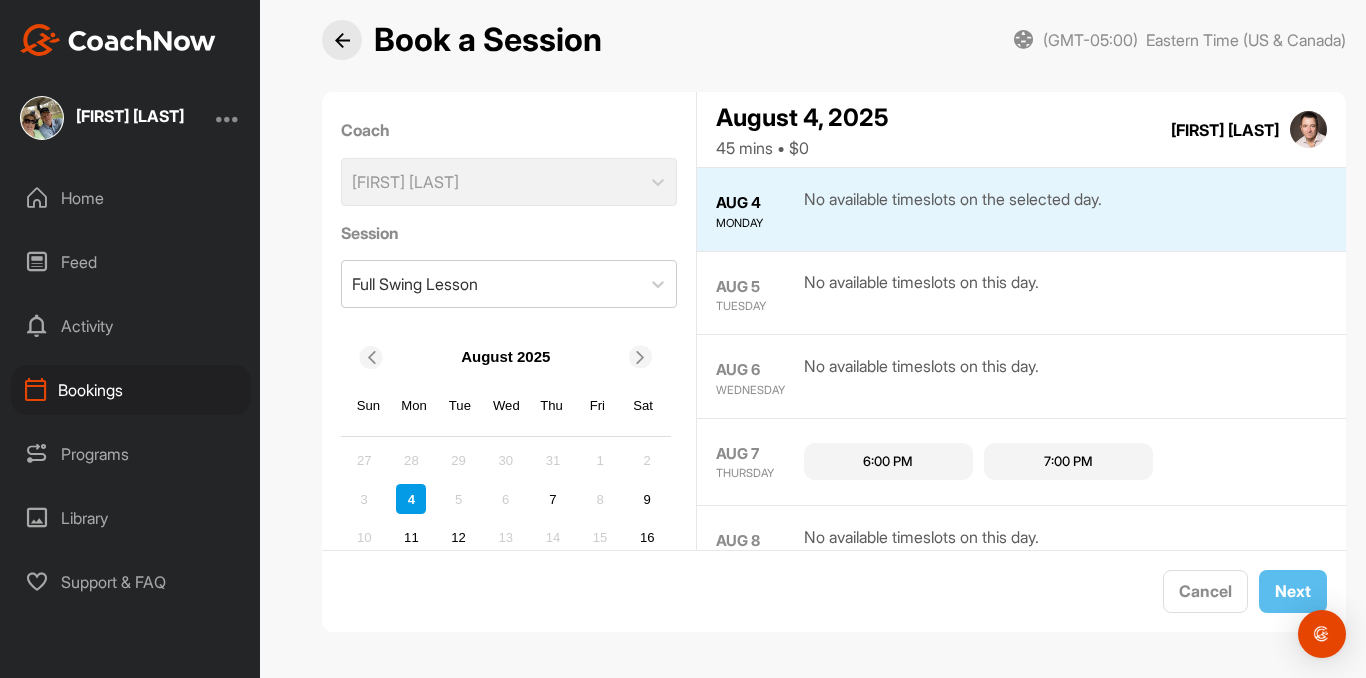 click on "[NAME] [NAME]" at bounding box center [130, 116] 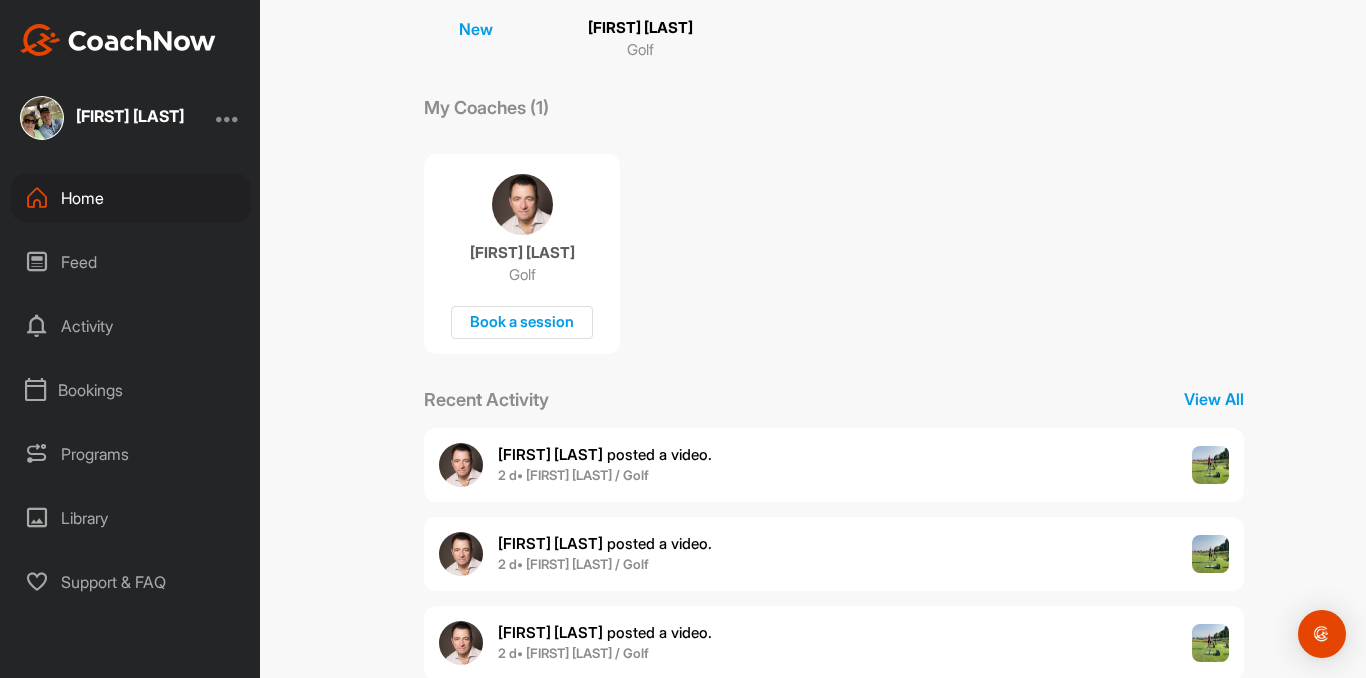 scroll, scrollTop: 0, scrollLeft: 0, axis: both 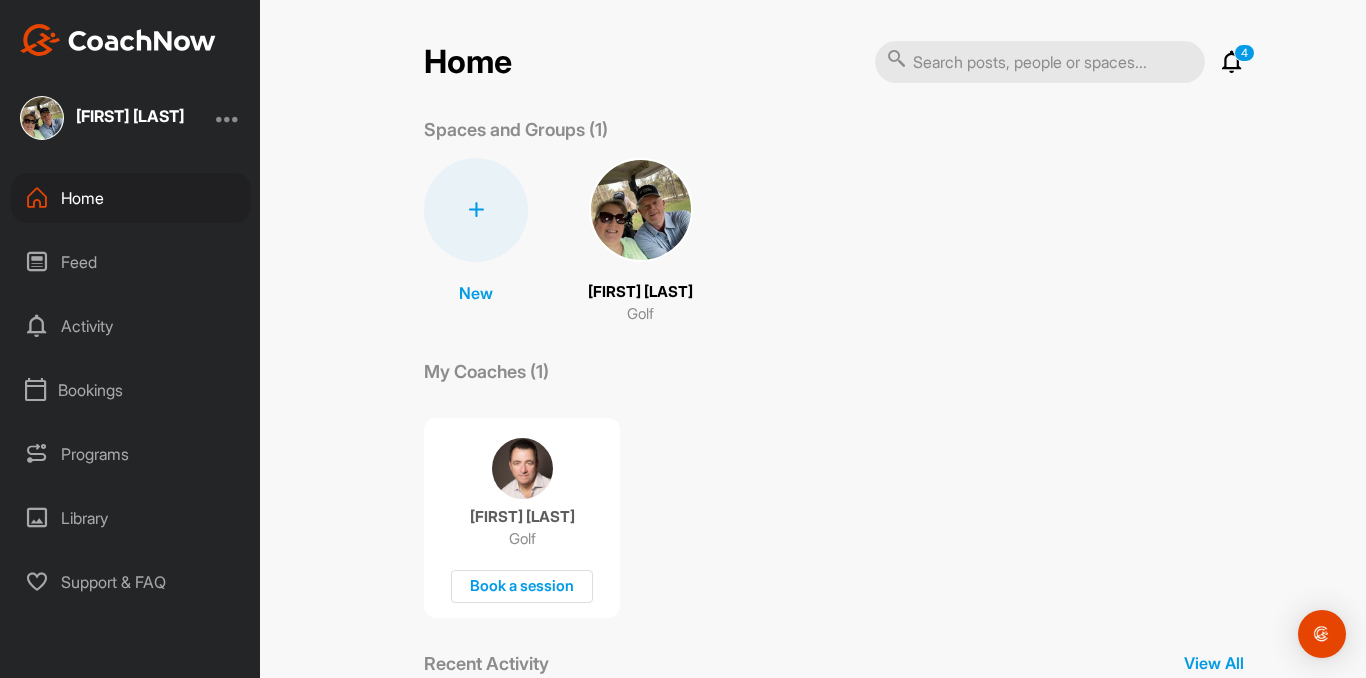click on "4" at bounding box center (1244, 53) 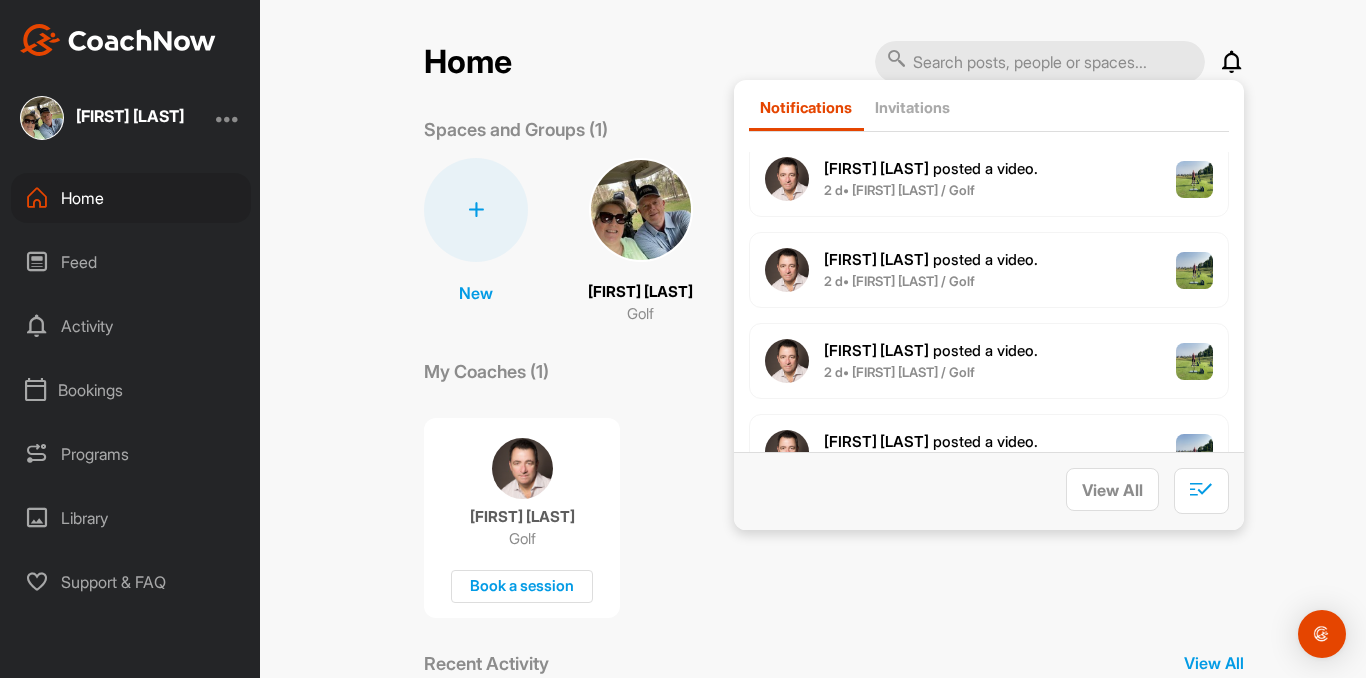 scroll, scrollTop: 0, scrollLeft: 0, axis: both 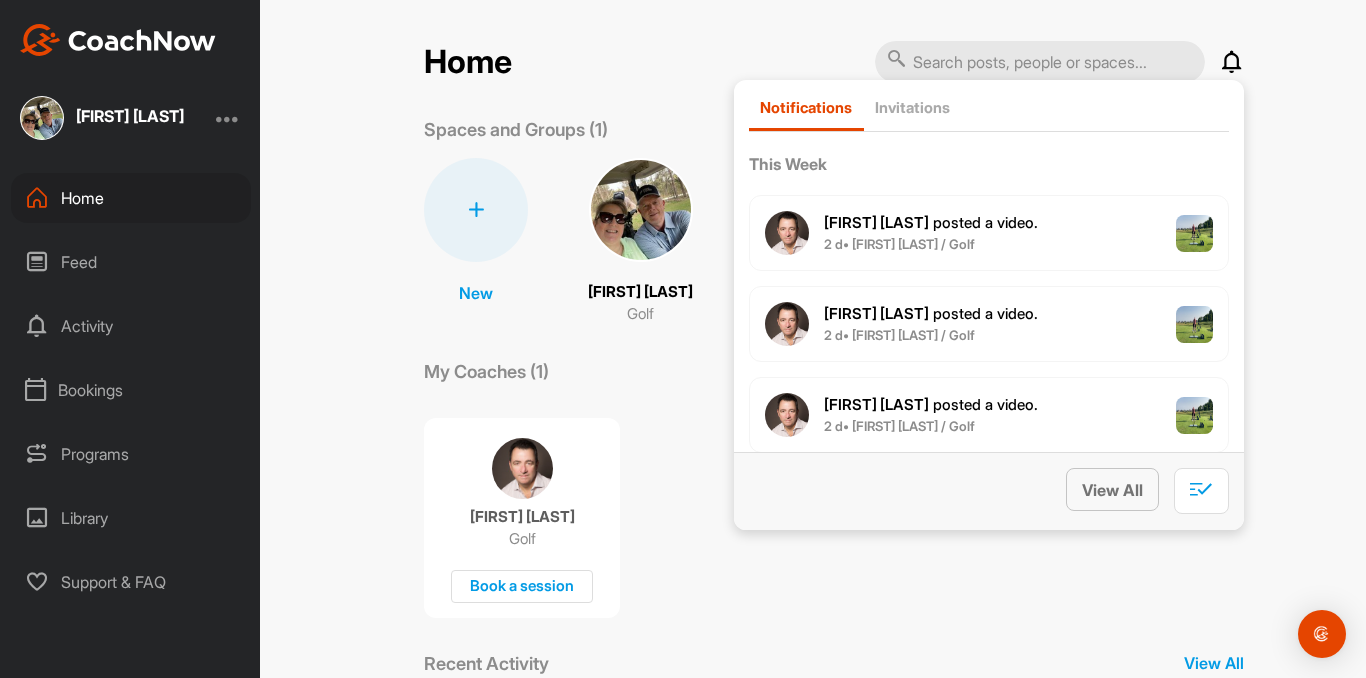 click on "View All" at bounding box center [1112, 490] 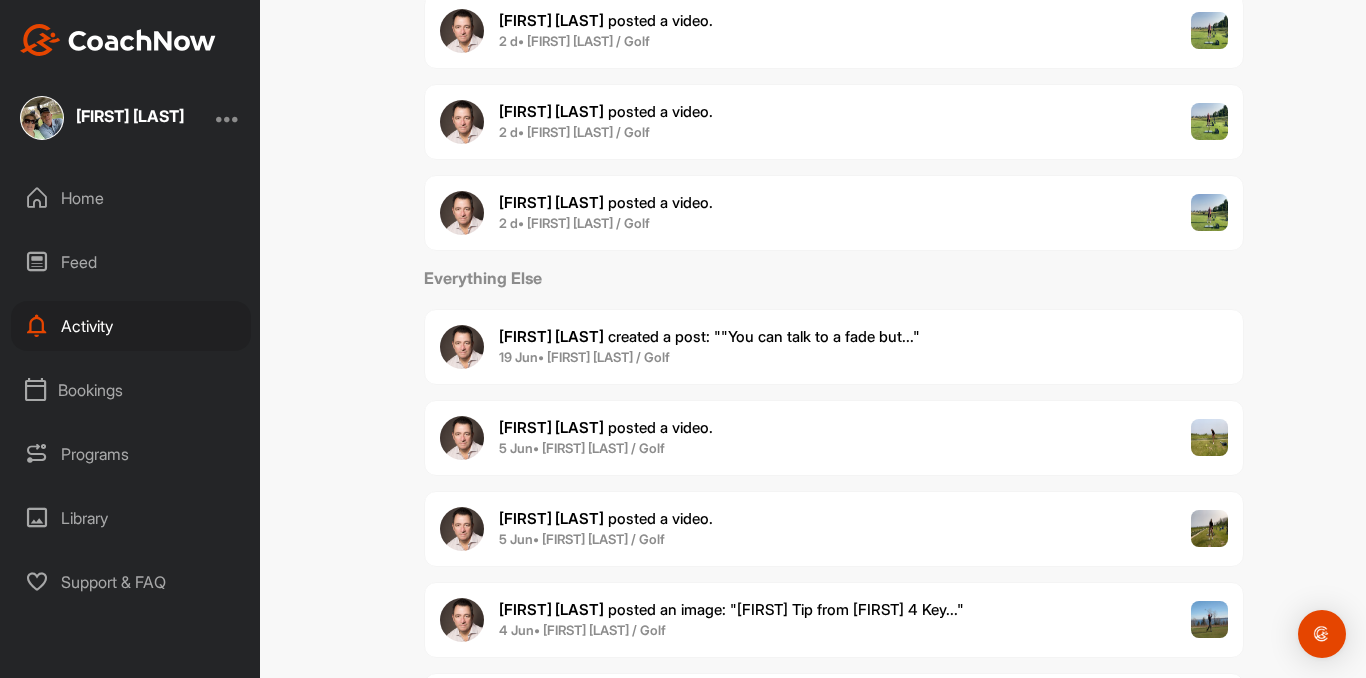 scroll, scrollTop: 0, scrollLeft: 0, axis: both 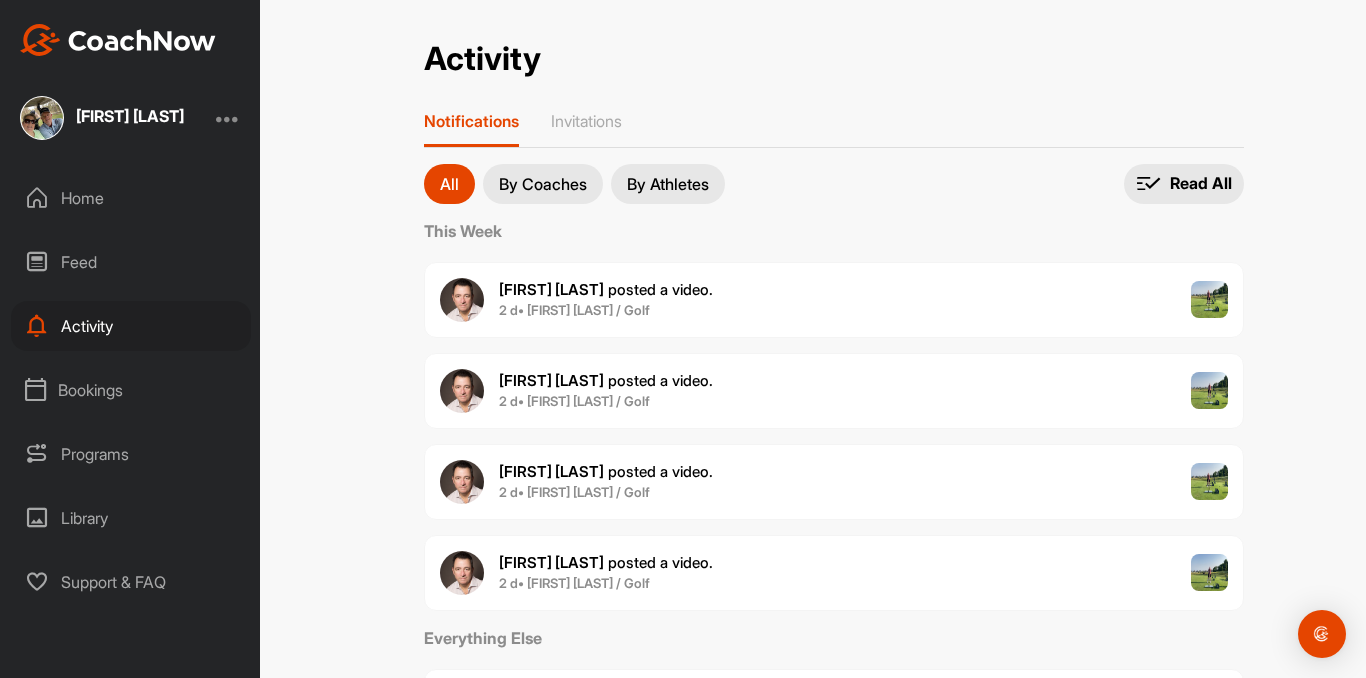 click on "Home" at bounding box center [131, 198] 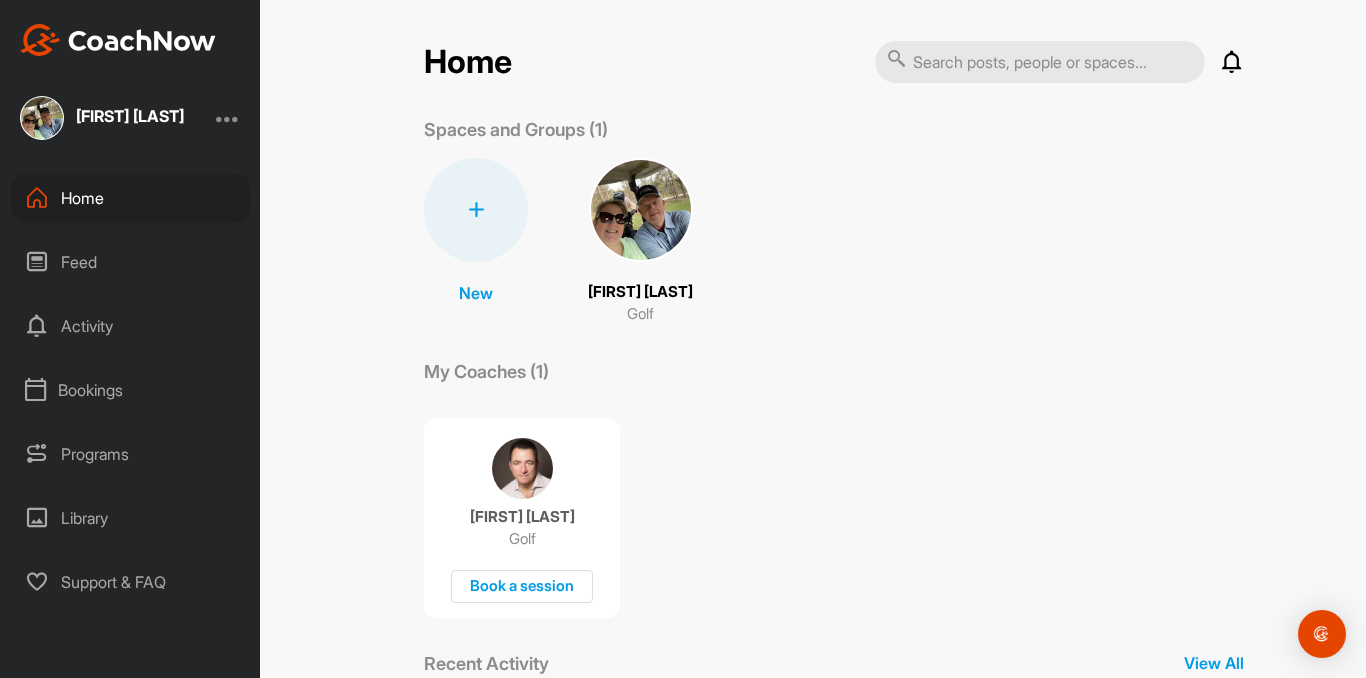 click on "Feed" at bounding box center (131, 262) 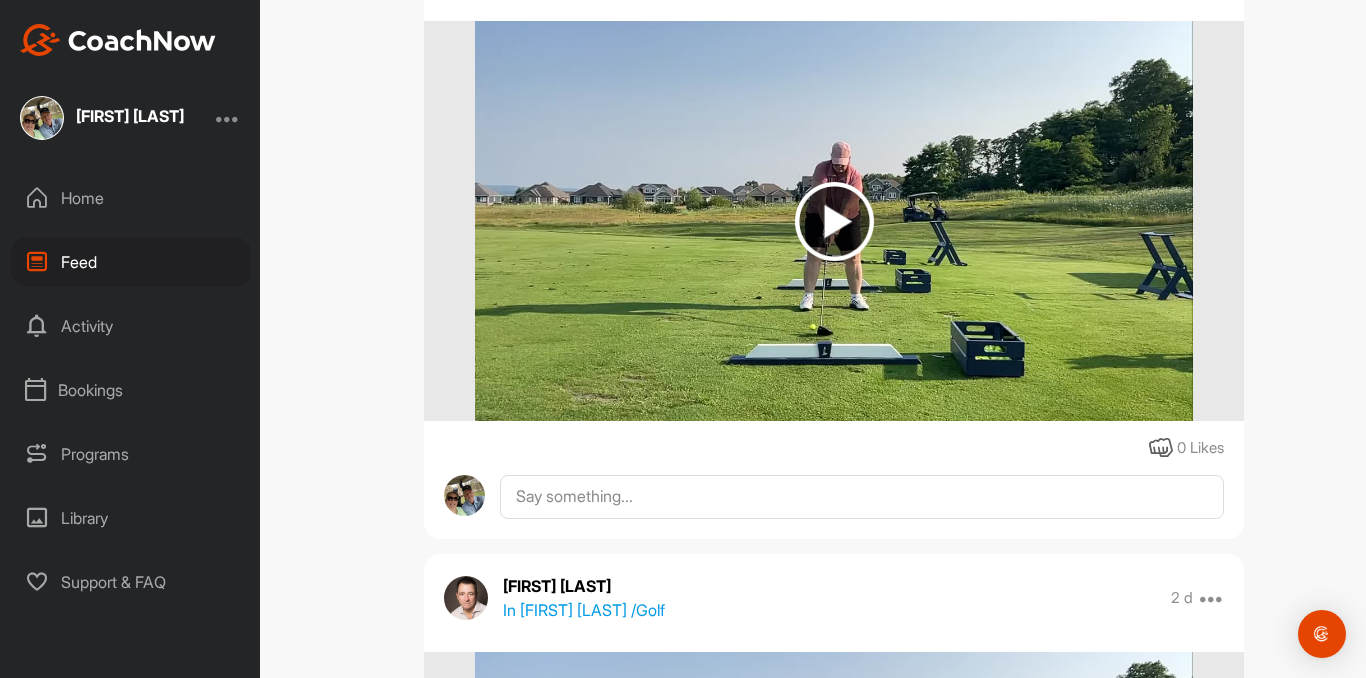 scroll, scrollTop: 0, scrollLeft: 0, axis: both 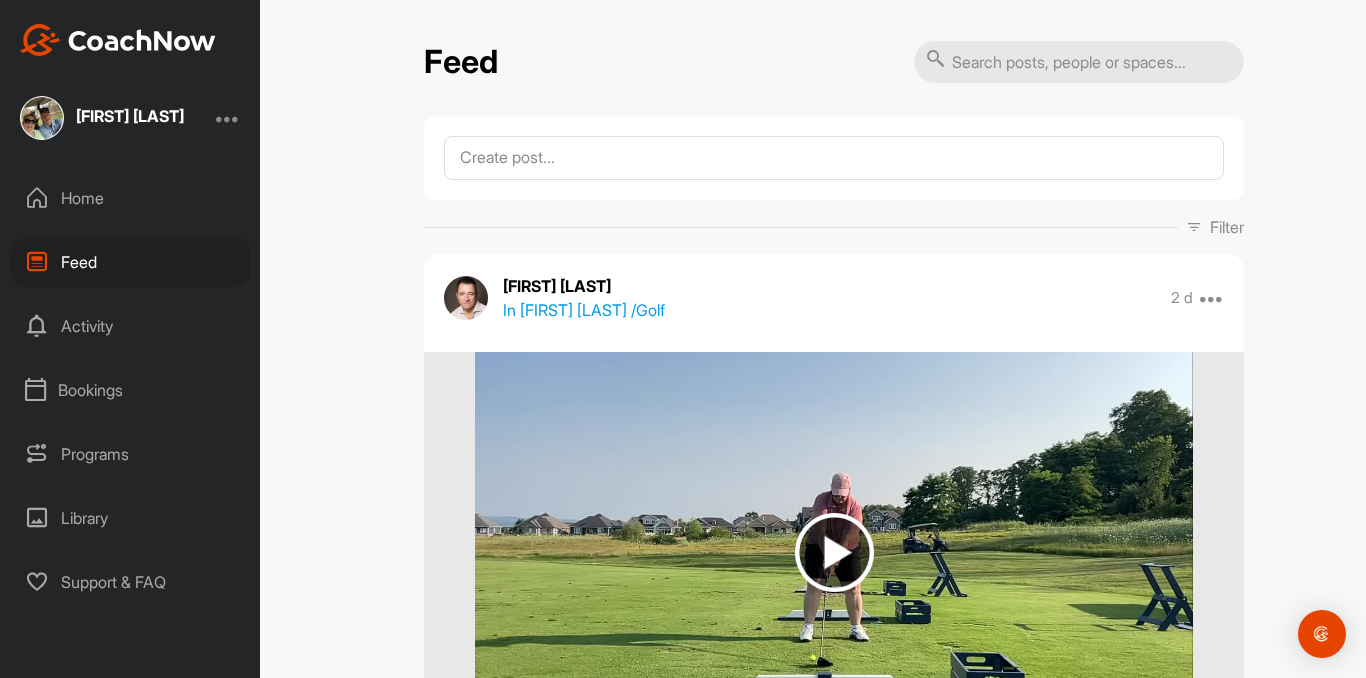 click on "Home" at bounding box center [131, 198] 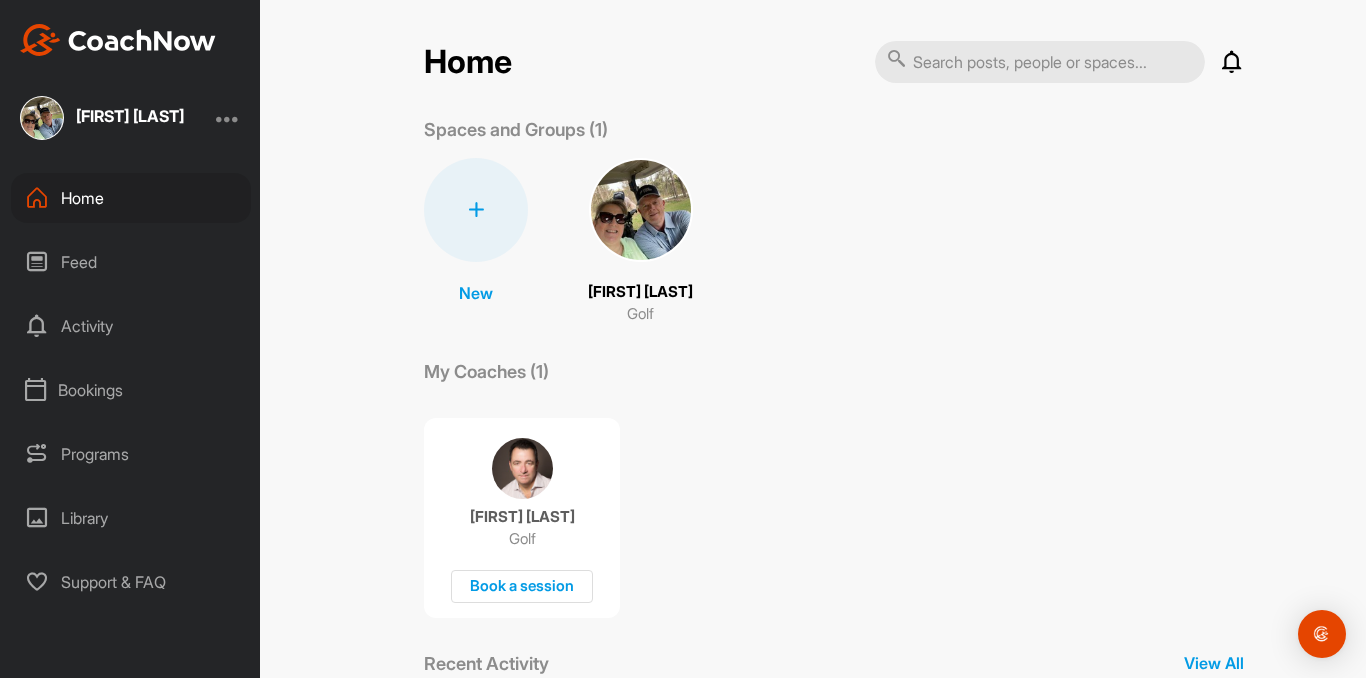click on "Bookings" at bounding box center [131, 390] 